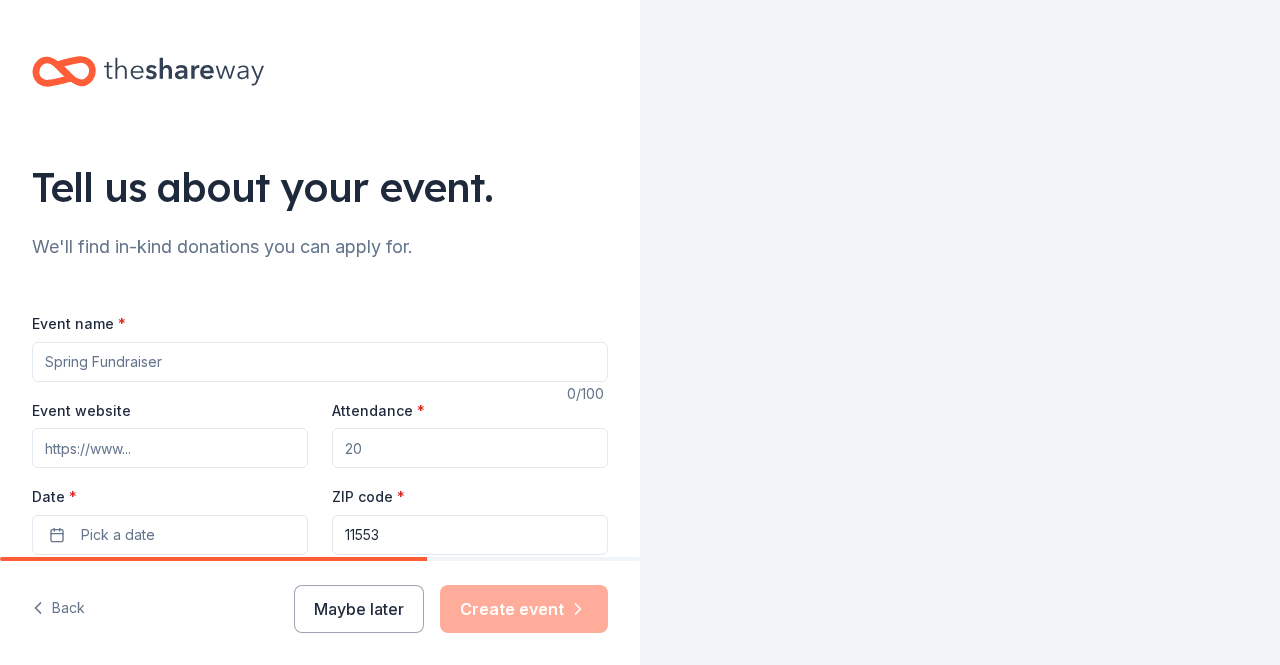 scroll, scrollTop: 0, scrollLeft: 0, axis: both 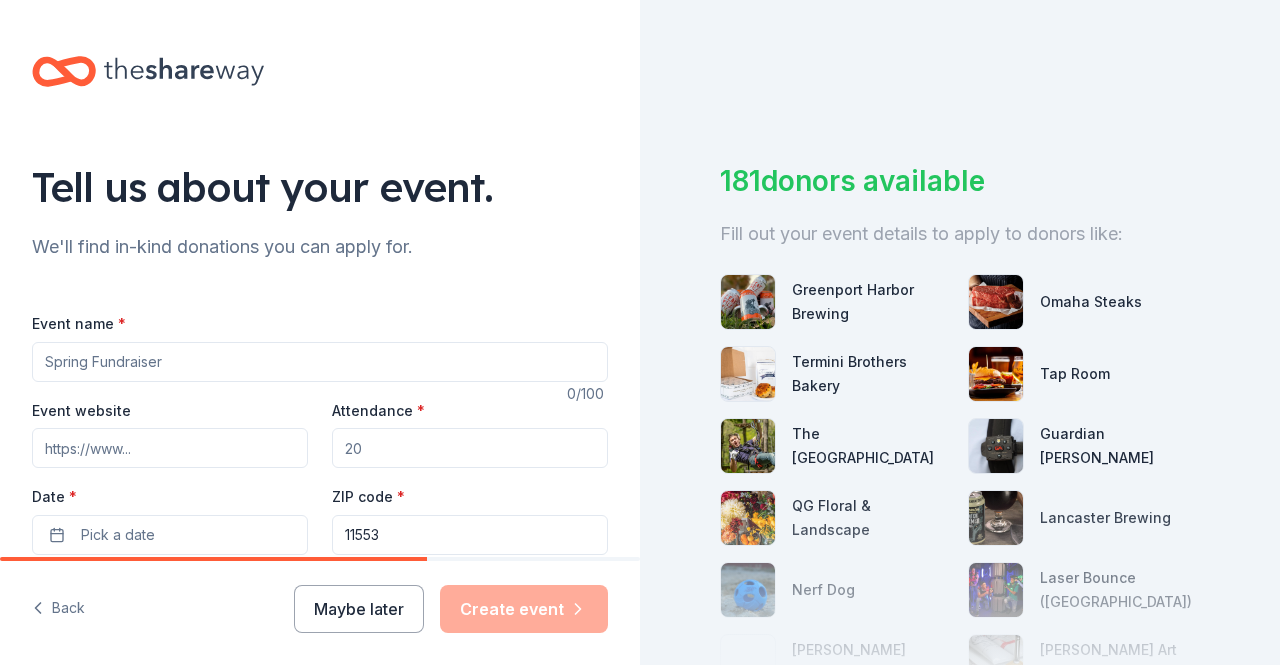 click on "Event name *" at bounding box center [320, 362] 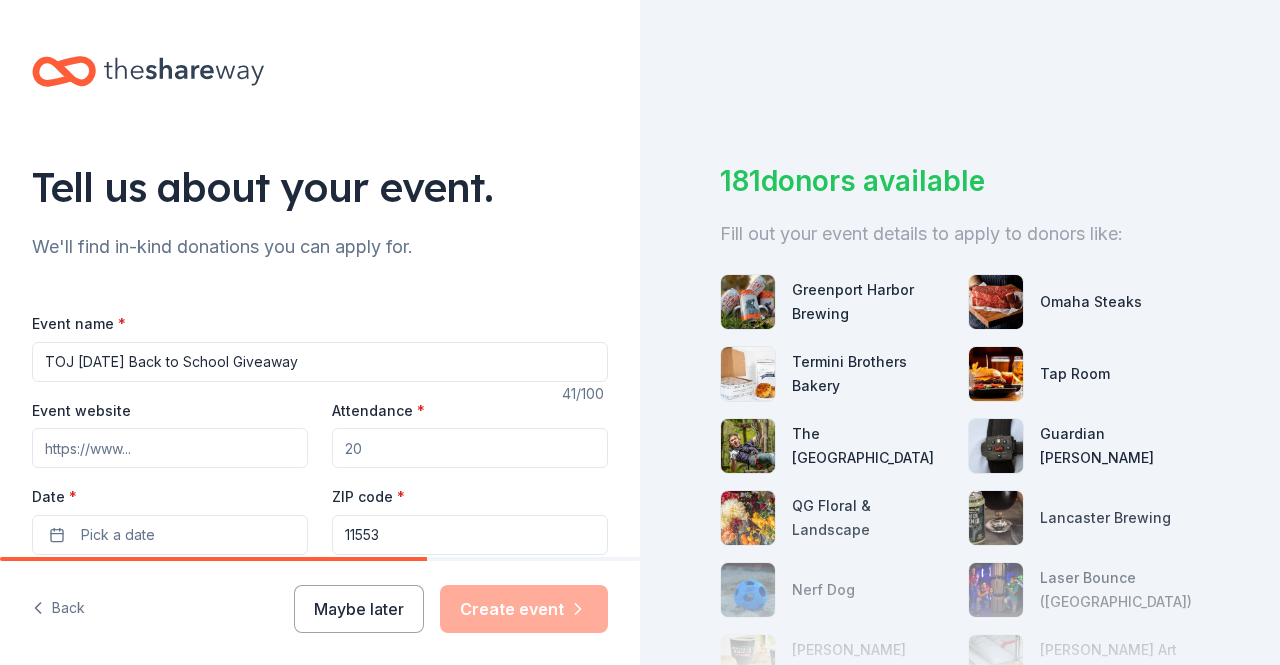 type on "TOJ [DATE] Back to School Giveaway" 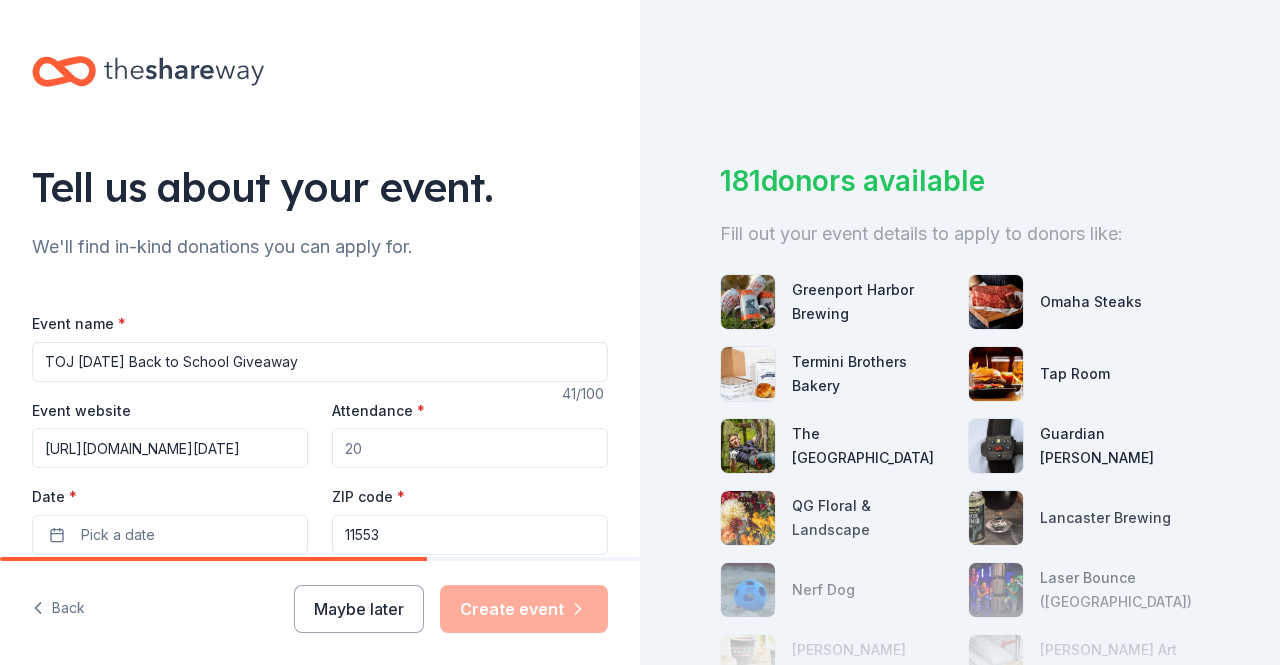 scroll, scrollTop: 0, scrollLeft: 1828, axis: horizontal 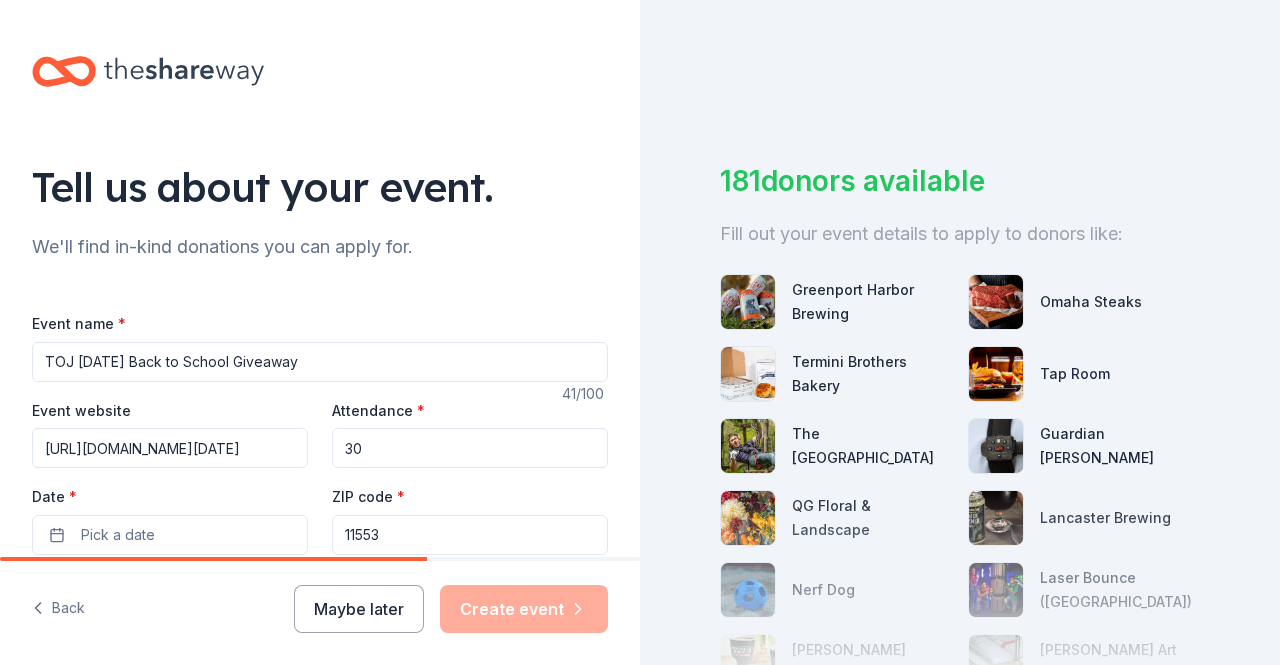 type on "3" 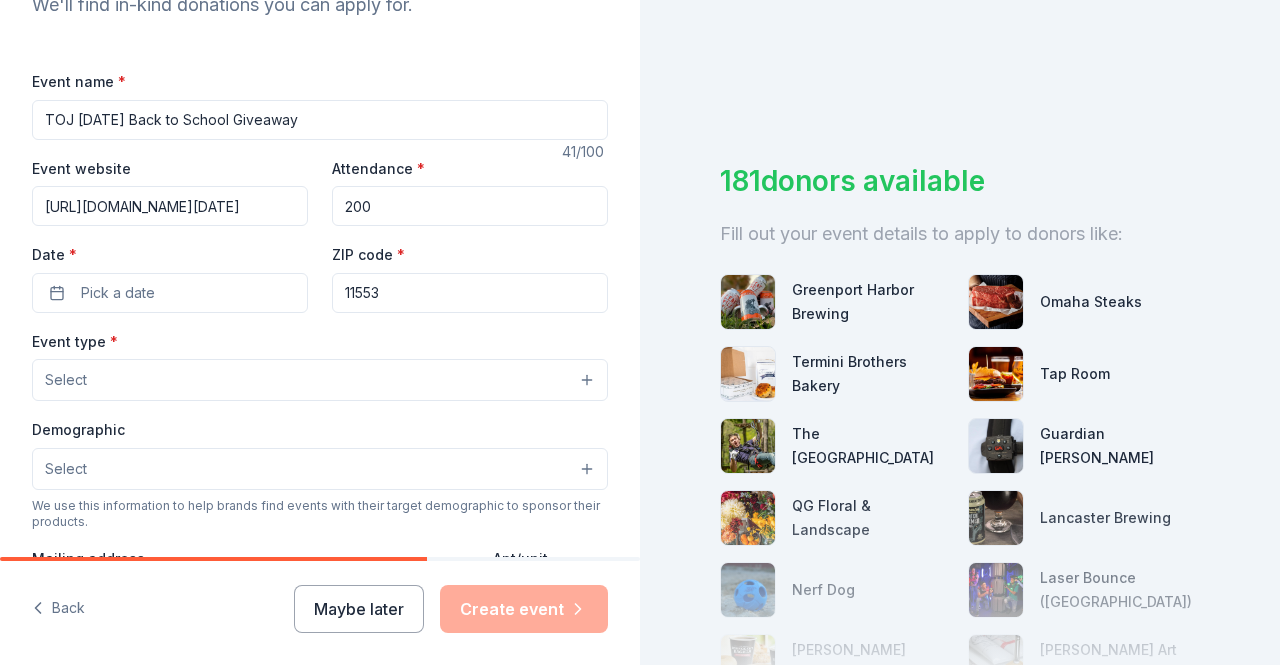 scroll, scrollTop: 246, scrollLeft: 0, axis: vertical 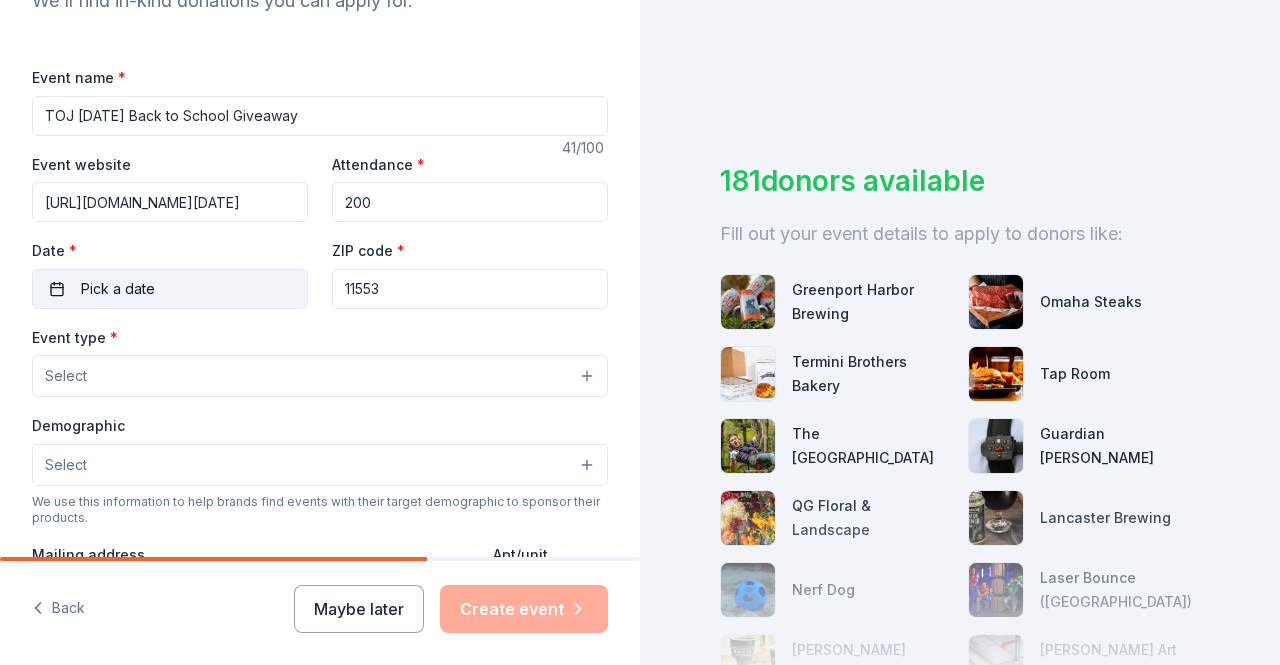 type on "200" 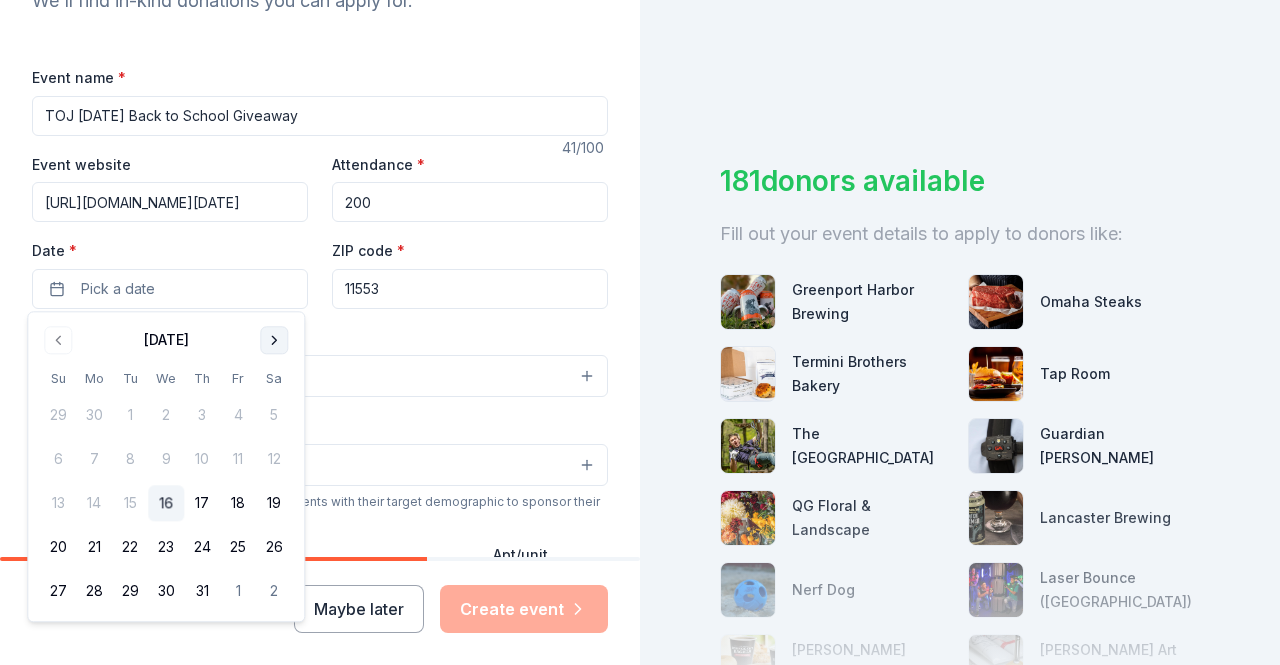 click at bounding box center (274, 340) 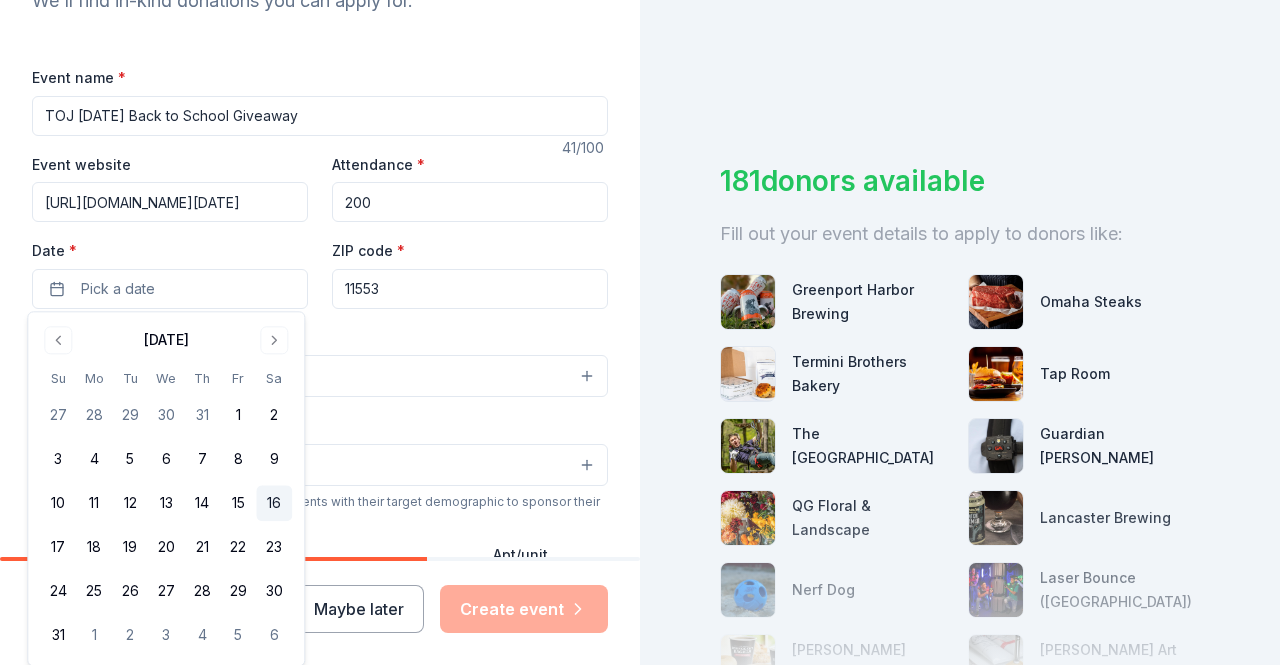 click on "16" at bounding box center [274, 504] 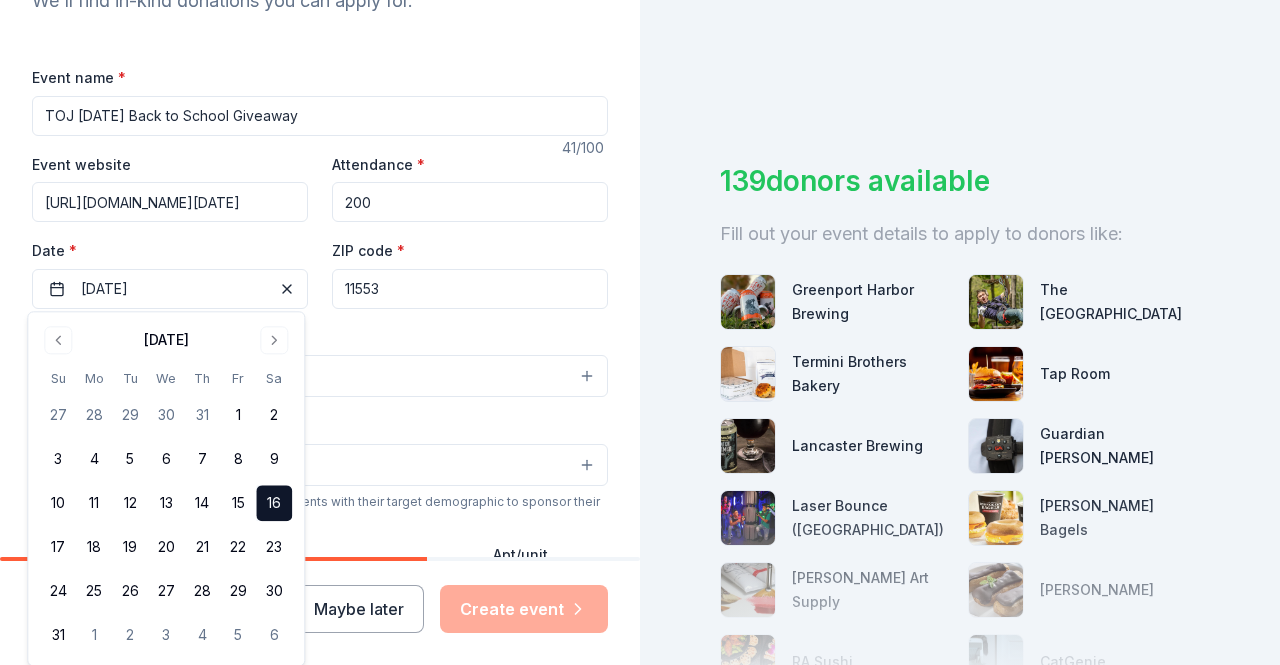 click on "Event type * Select" at bounding box center (320, 361) 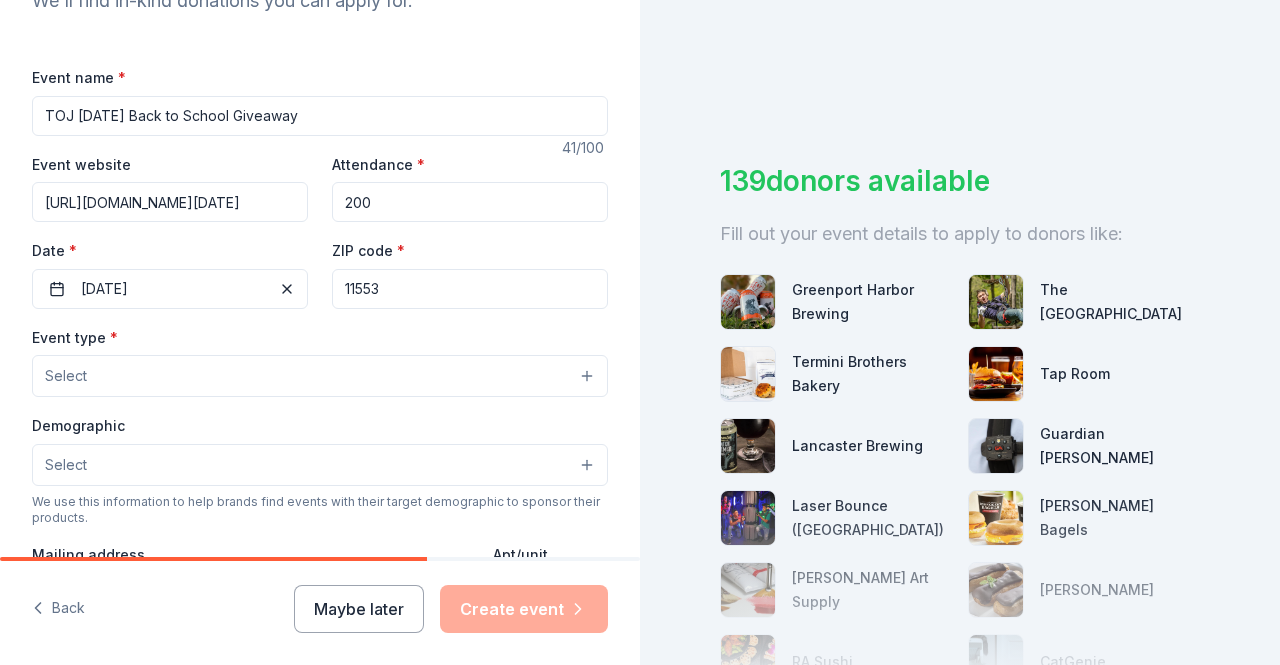 click on "11553" at bounding box center (470, 289) 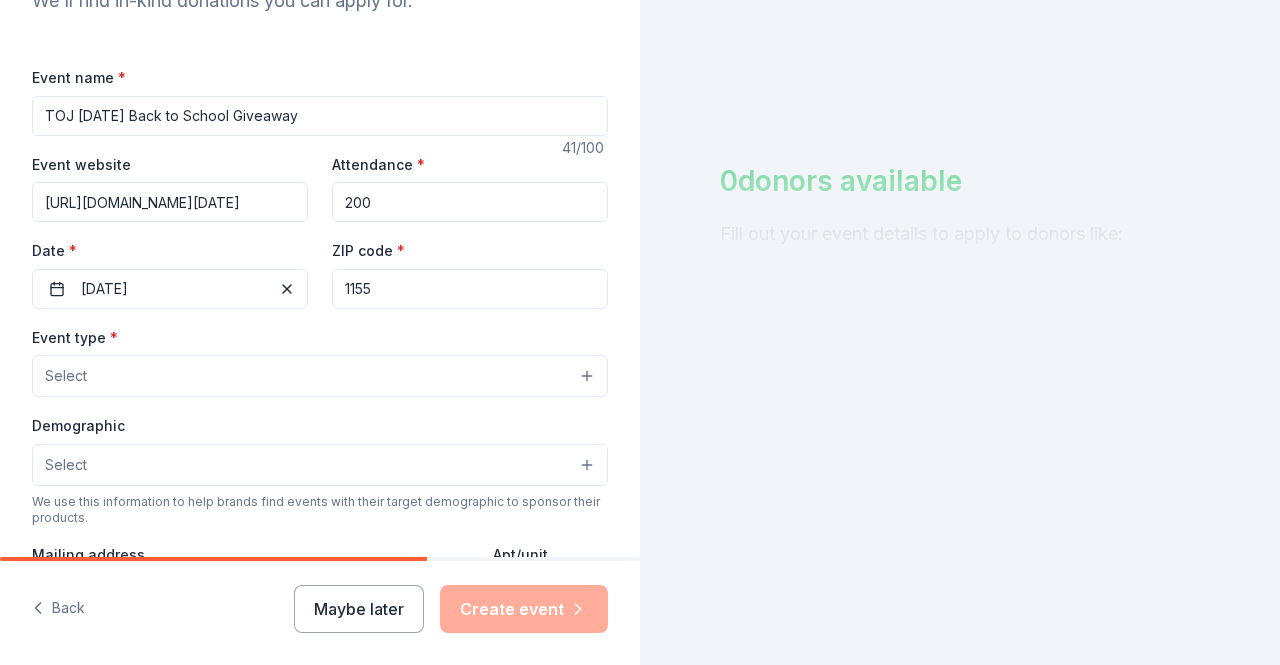 type on "11553" 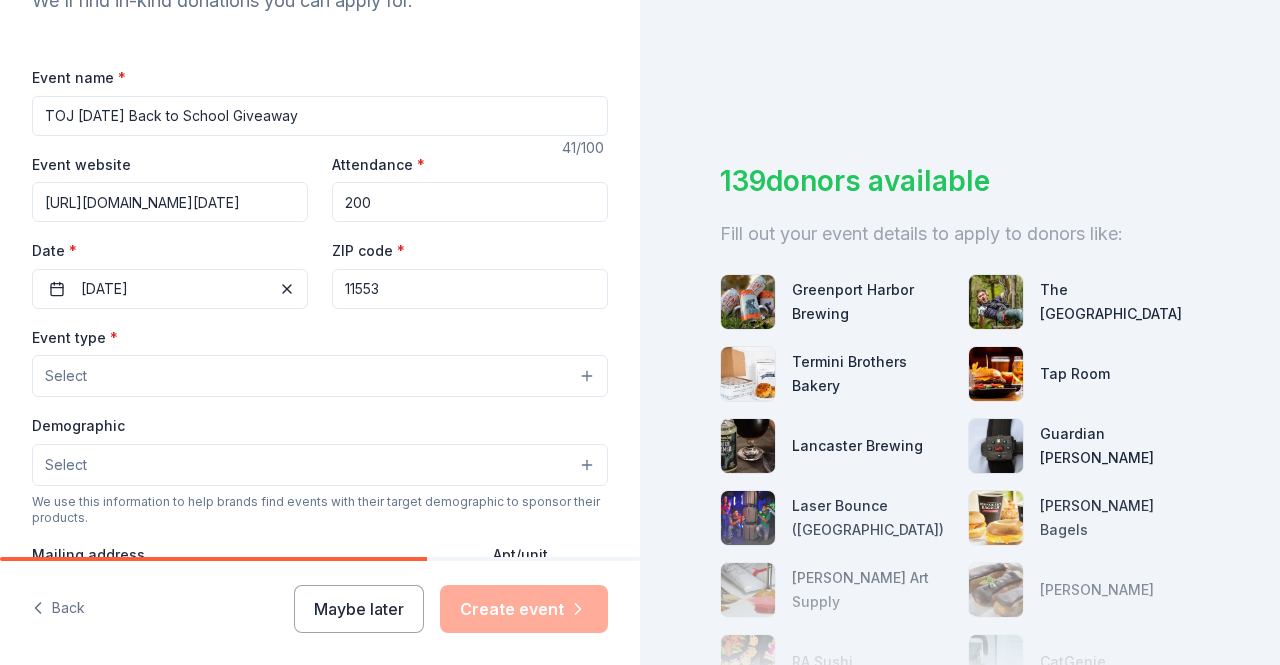 click on "Select" at bounding box center (320, 376) 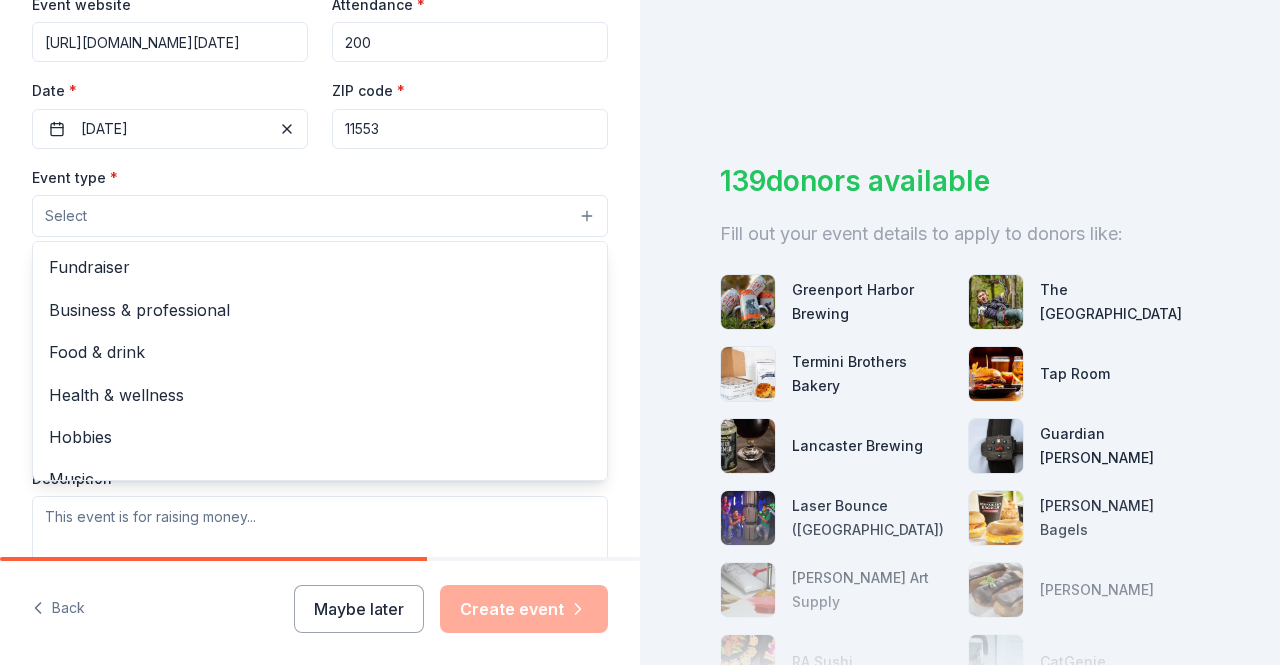 scroll, scrollTop: 410, scrollLeft: 0, axis: vertical 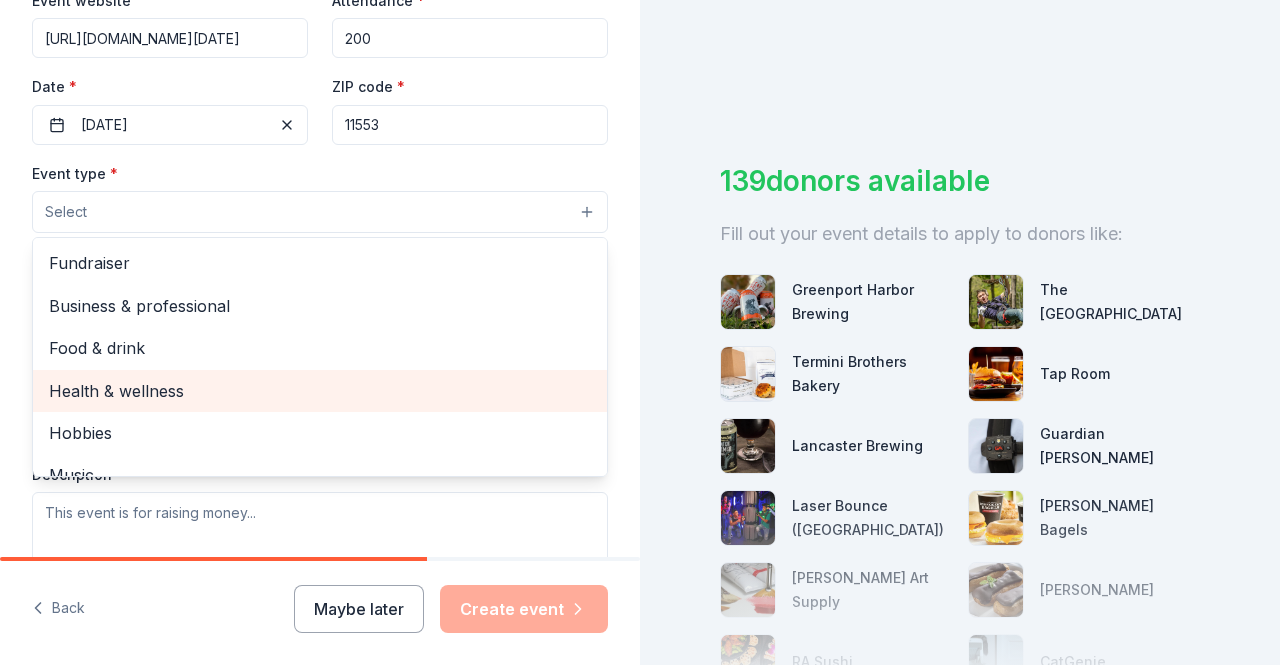 click on "Health & wellness" at bounding box center [320, 391] 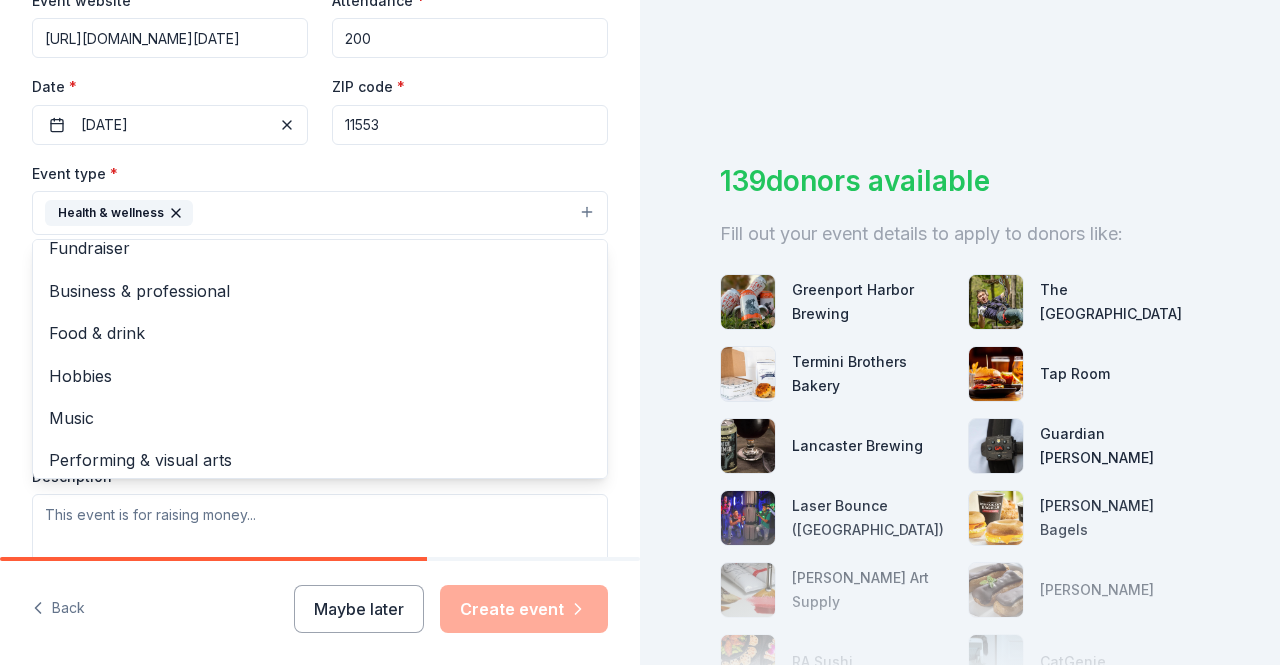 scroll, scrollTop: 24, scrollLeft: 0, axis: vertical 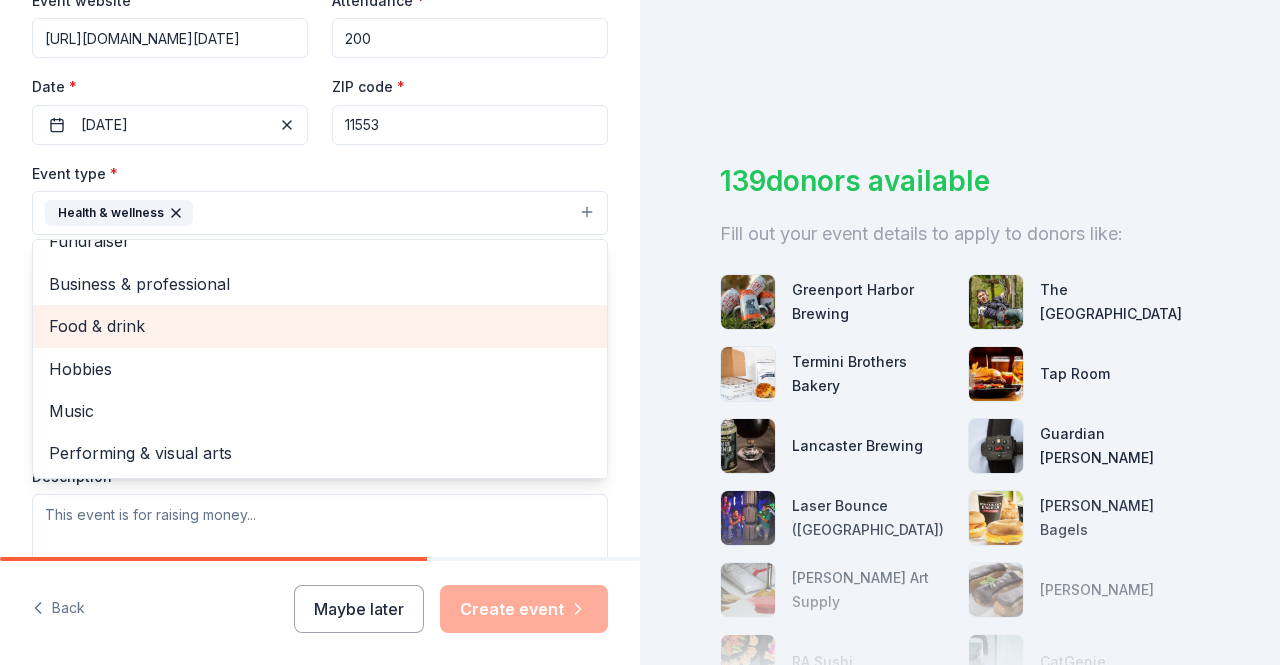 click on "Food & drink" at bounding box center (320, 326) 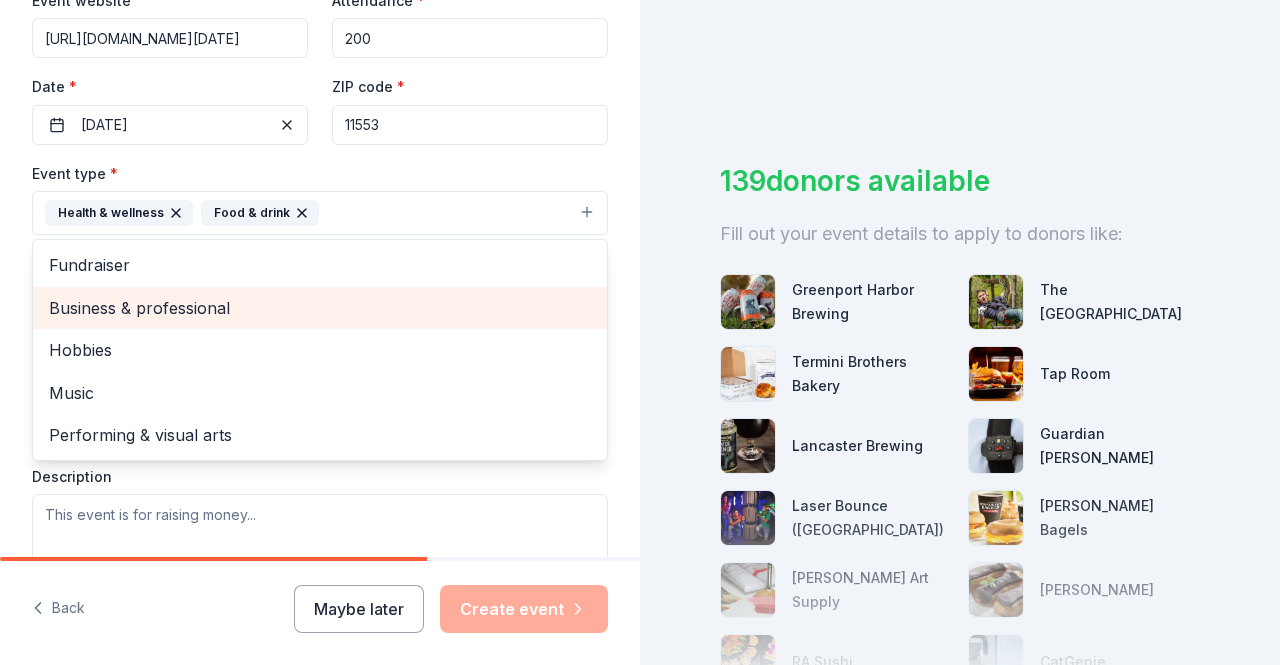 scroll, scrollTop: 0, scrollLeft: 0, axis: both 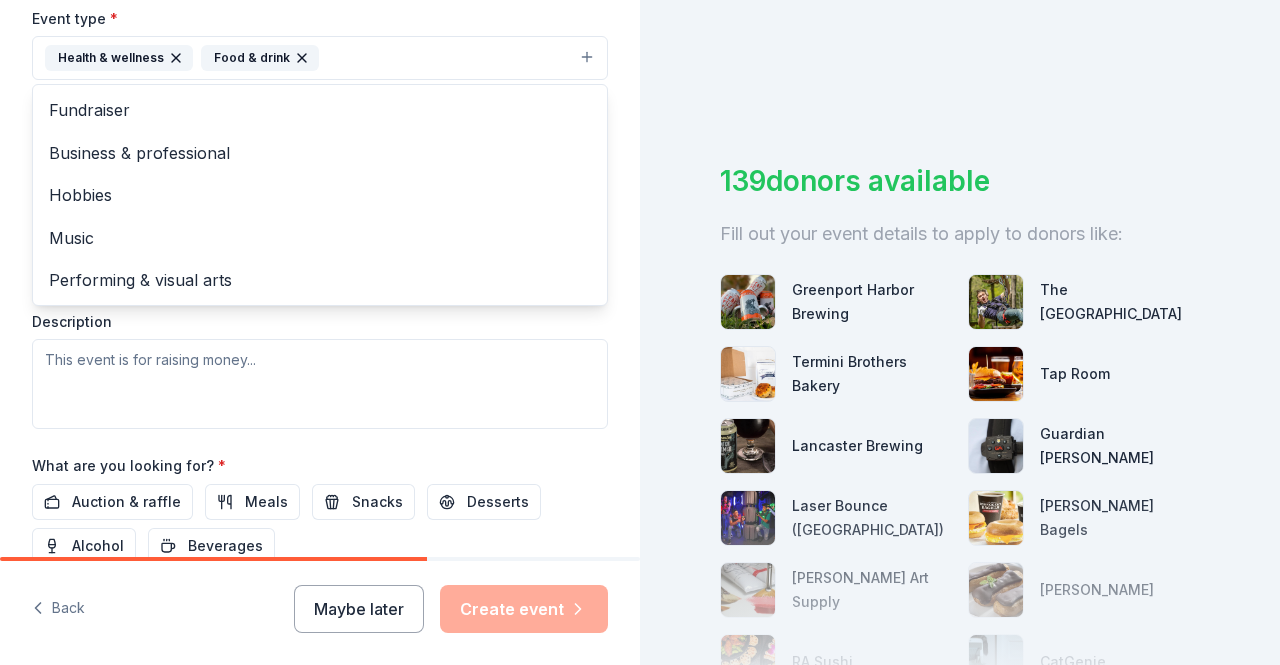 click on "Event type * Health & wellness Food & drink Fundraiser Business & professional Hobbies Music Performing & visual arts Demographic Select We use this information to help brands find events with their target demographic to sponsor their products. Mailing address Apt/unit Description" at bounding box center (320, 217) 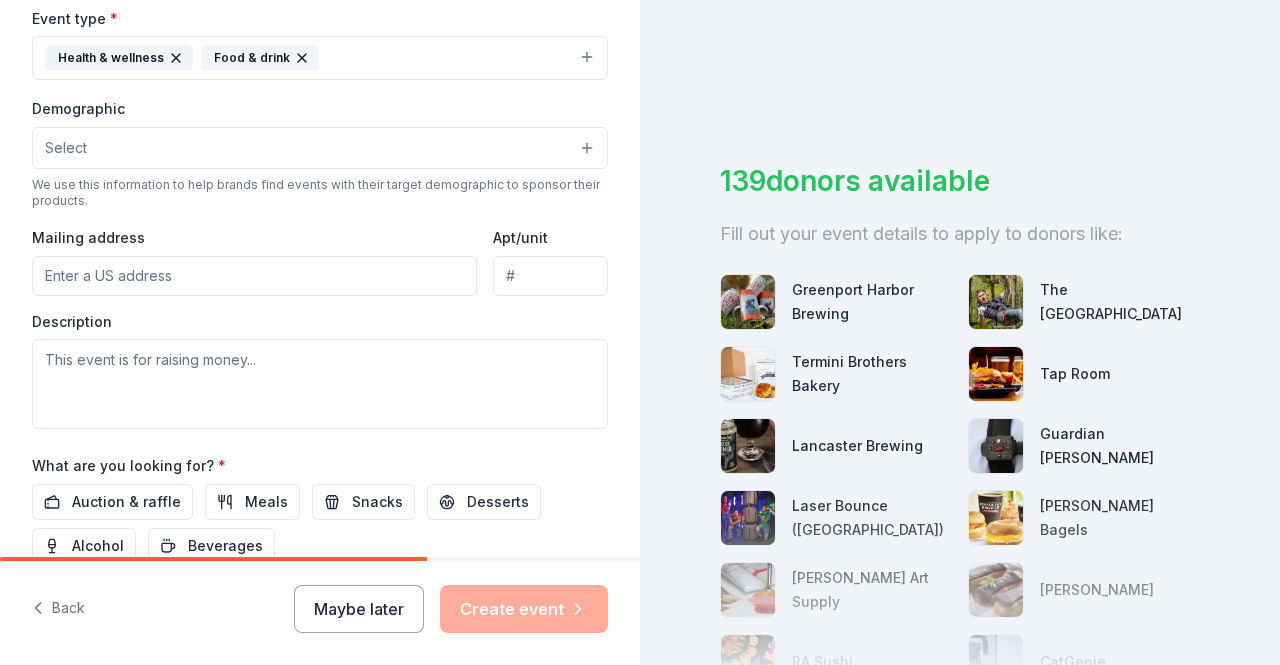 click on "Mailing address" at bounding box center (254, 276) 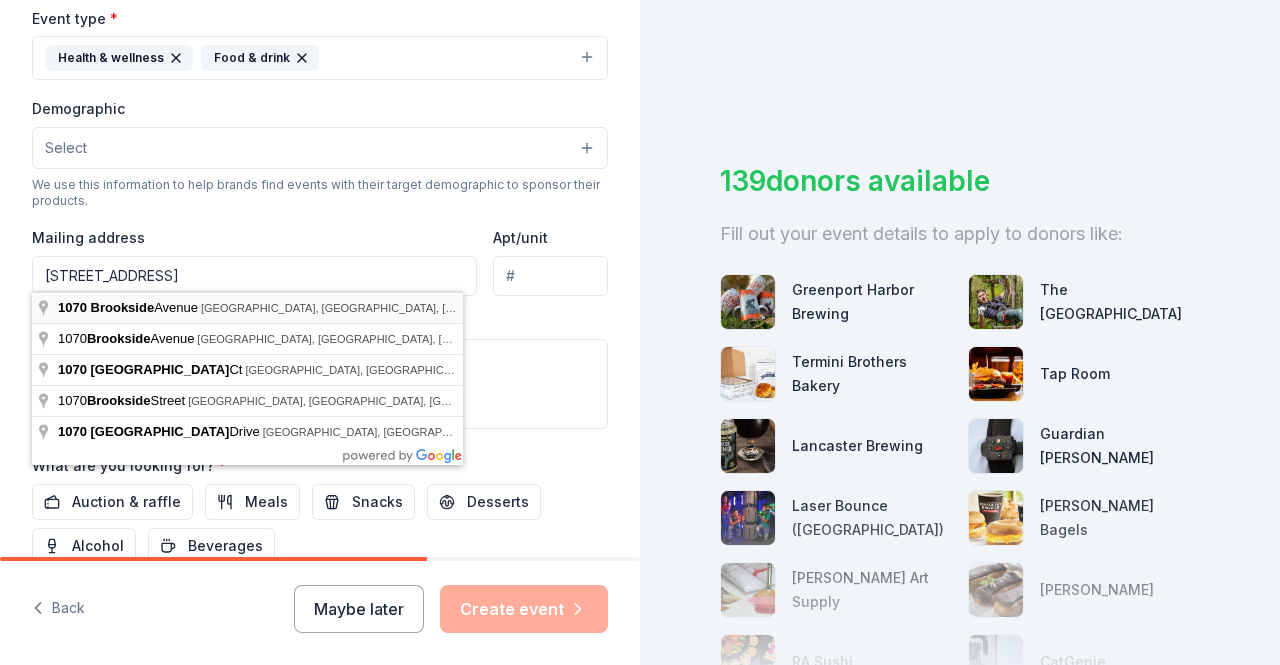 type on "[STREET_ADDRESS]" 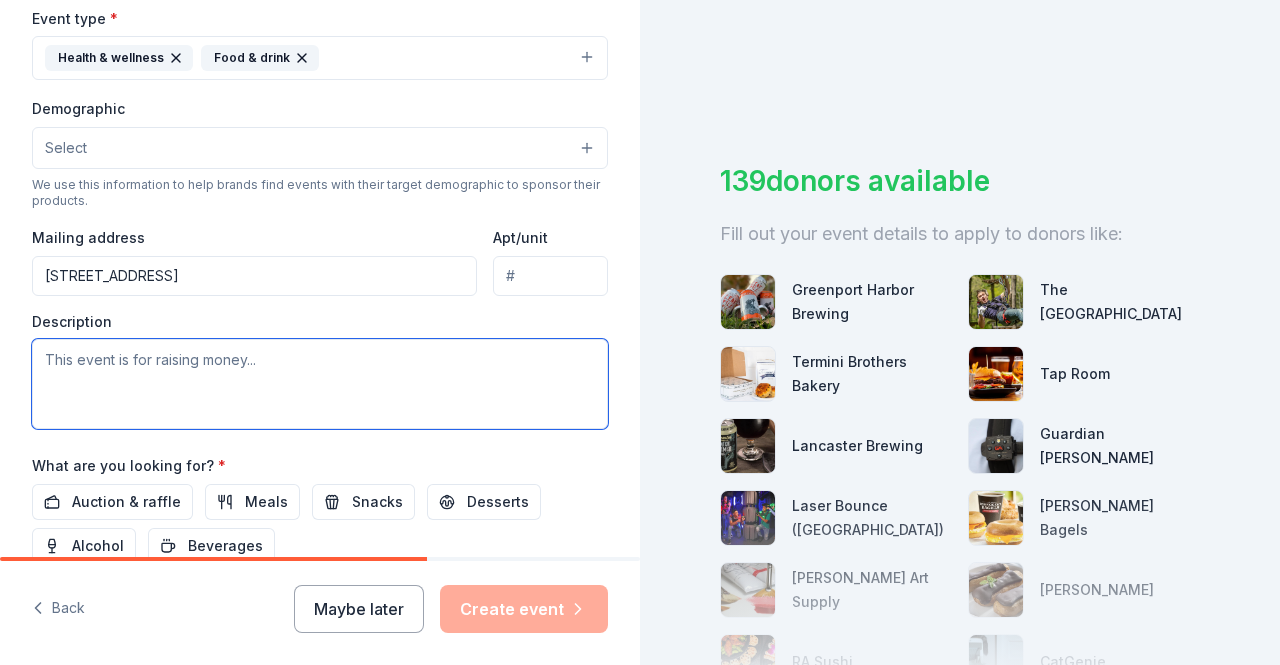 click at bounding box center (320, 384) 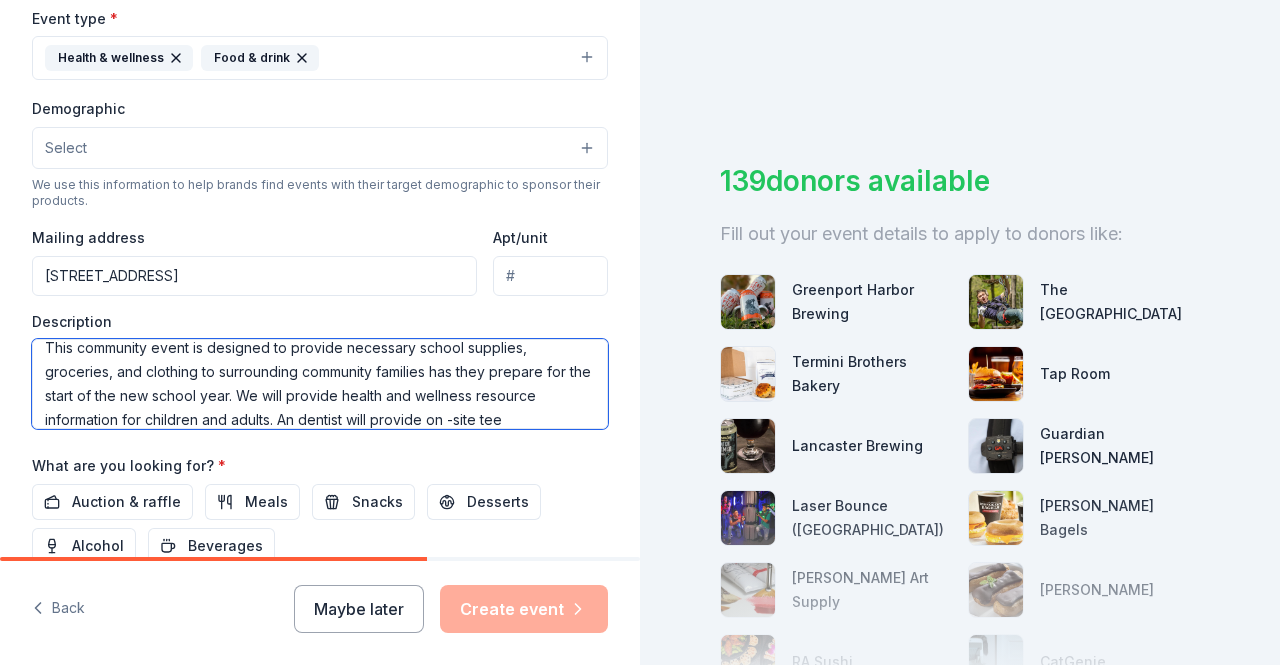 scroll, scrollTop: 36, scrollLeft: 0, axis: vertical 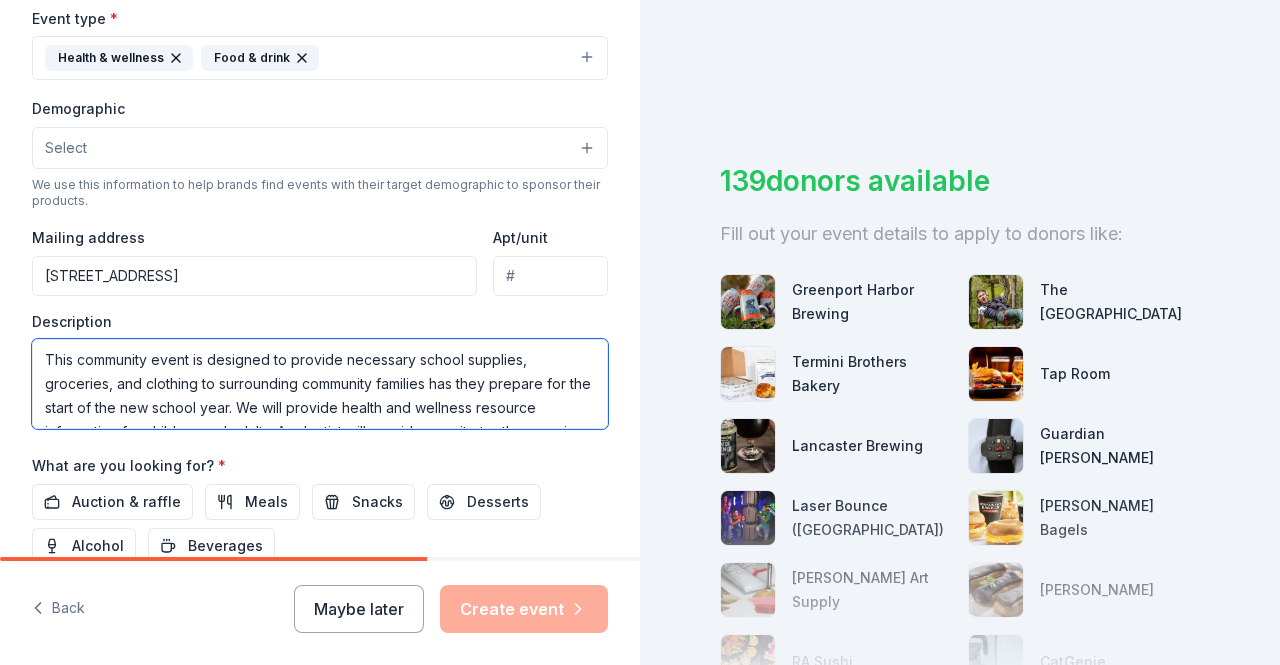 click on "This community event is designed to provide necessary school supplies, groceries, and clothing to surrounding community families has they prepare for the start of the new school year. We will provide health and wellness resource information for children and adults. An dentist will provide on -site teeth screenings and dental hygiene education." at bounding box center (320, 384) 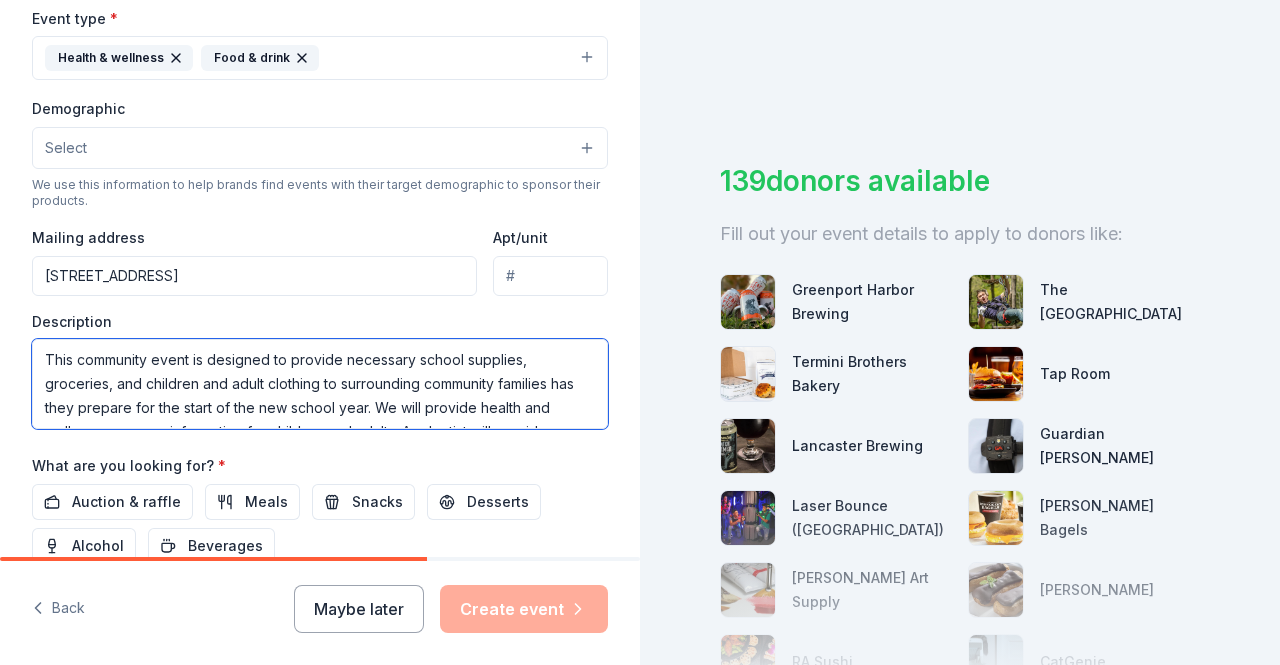 click on "This community event is designed to provide necessary school supplies, groceries, and children and adult clothing to surrounding community families has they prepare for the start of the new school year. We will provide health and wellness resource information for children and adults. An dentist will provide on -site teeth screenings and dental hygiene education." at bounding box center (320, 384) 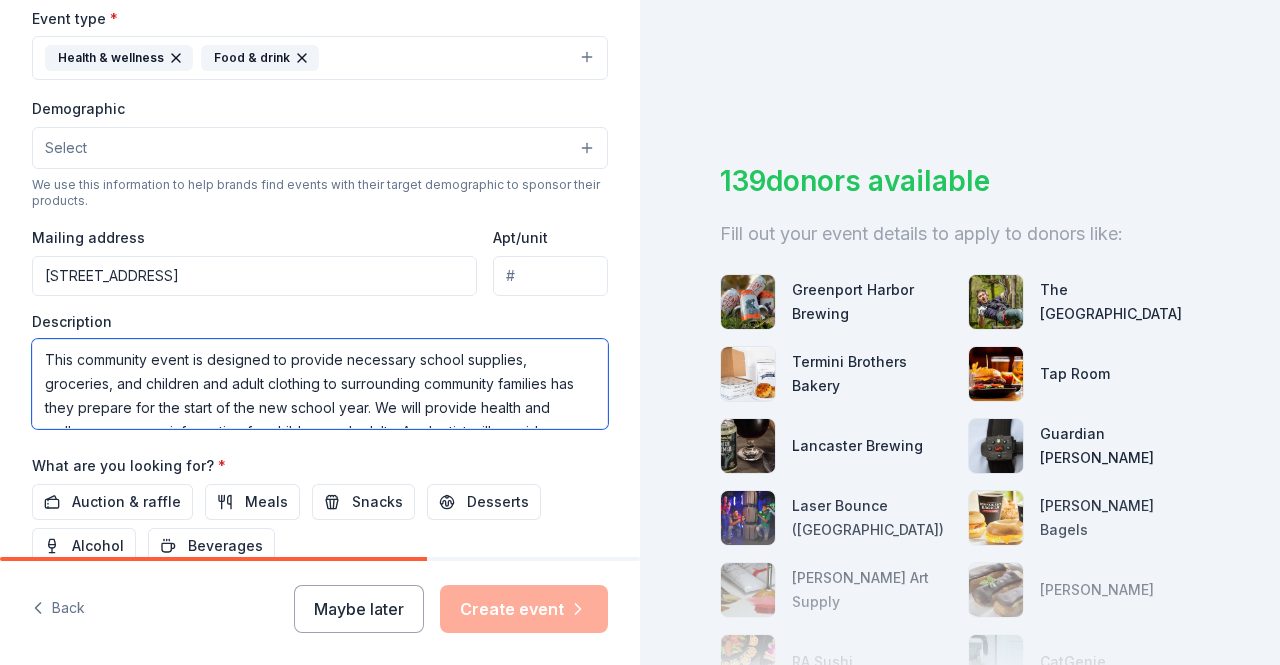 click on "This community event is designed to provide necessary school supplies, groceries, and children and adult clothing to surrounding community families has they prepare for the start of the new school year. We will provide health and wellness resource information for children and adults. An dentist will provide on -site teeth screenings and dental hygiene education." at bounding box center [320, 384] 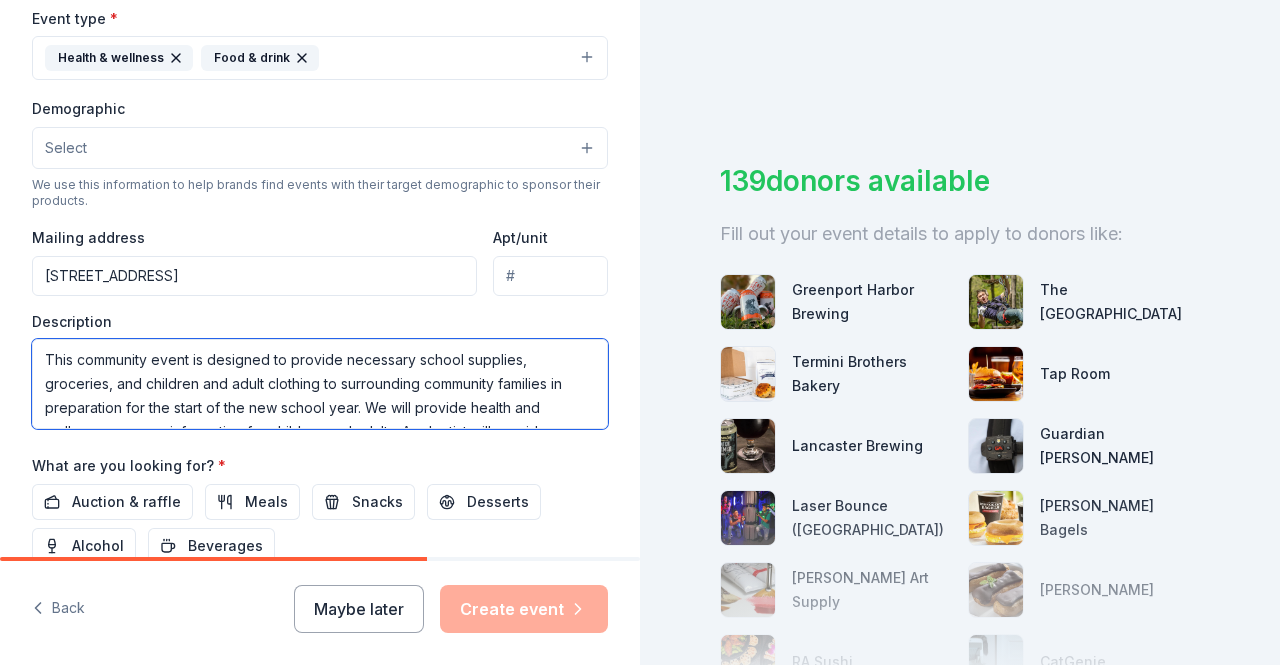 scroll, scrollTop: 40, scrollLeft: 0, axis: vertical 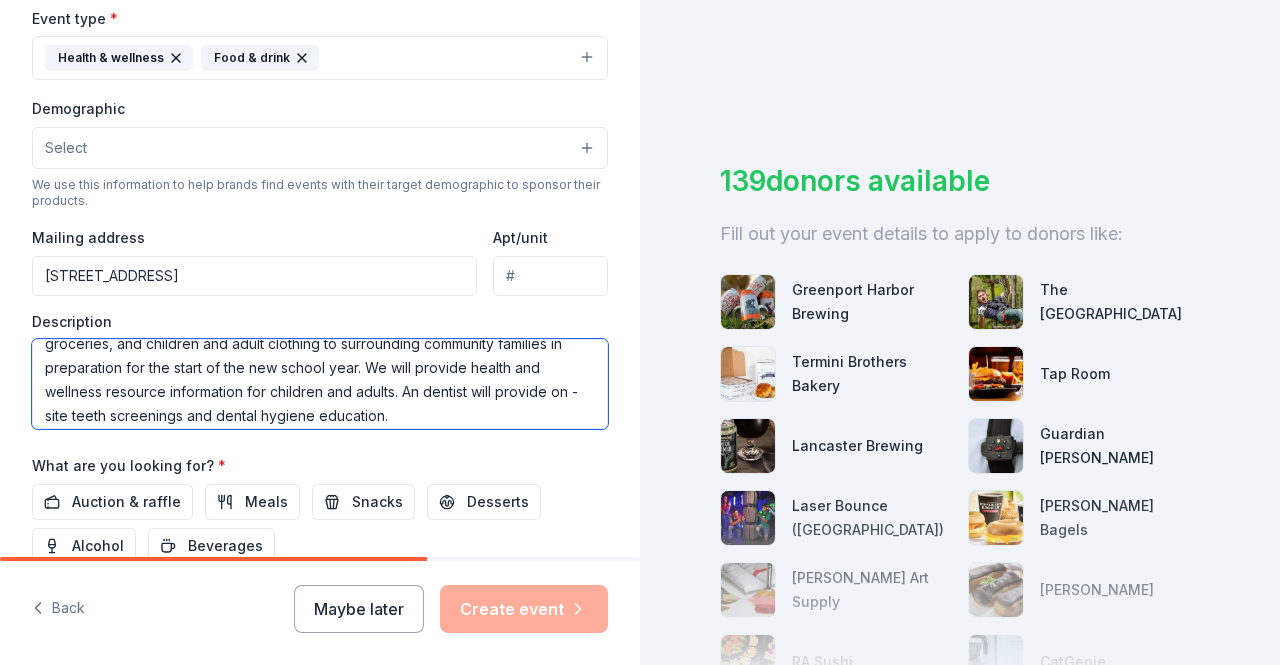 click on "This community event is designed to provide necessary school supplies, groceries, and children and adult clothing to surrounding community families in preparation for the start of the new school year. We will provide health and wellness resource information for children and adults. An dentist will provide on -site teeth screenings and dental hygiene education." at bounding box center [320, 384] 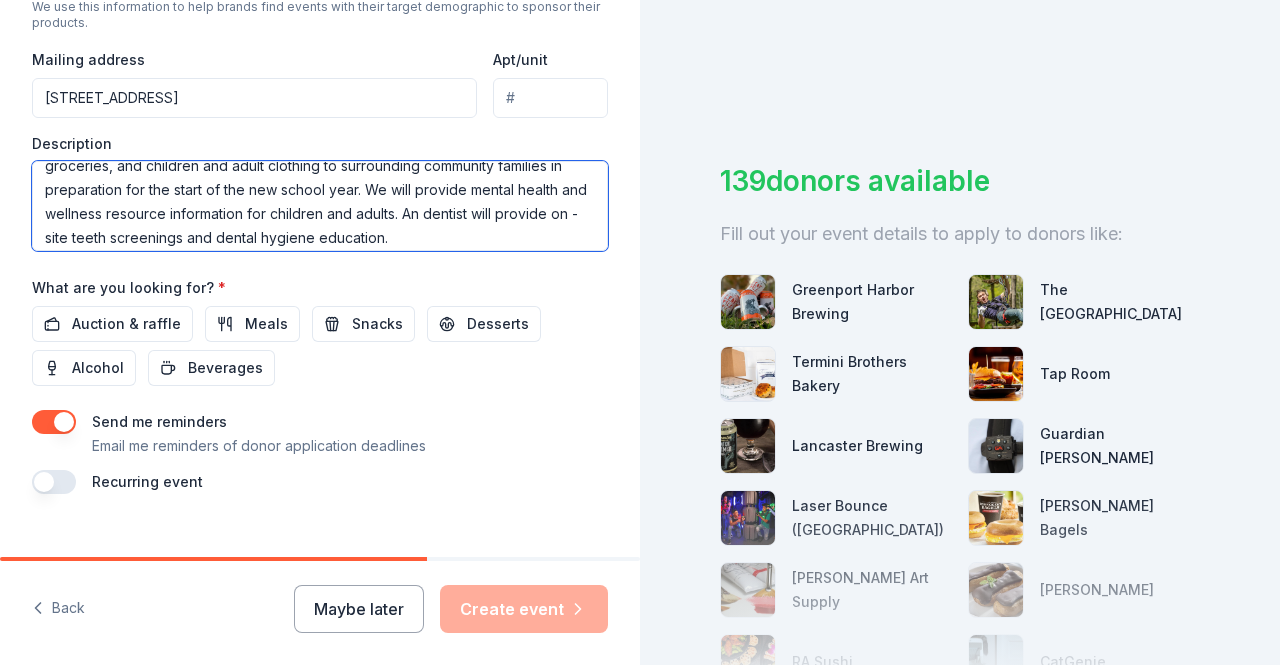 scroll, scrollTop: 754, scrollLeft: 0, axis: vertical 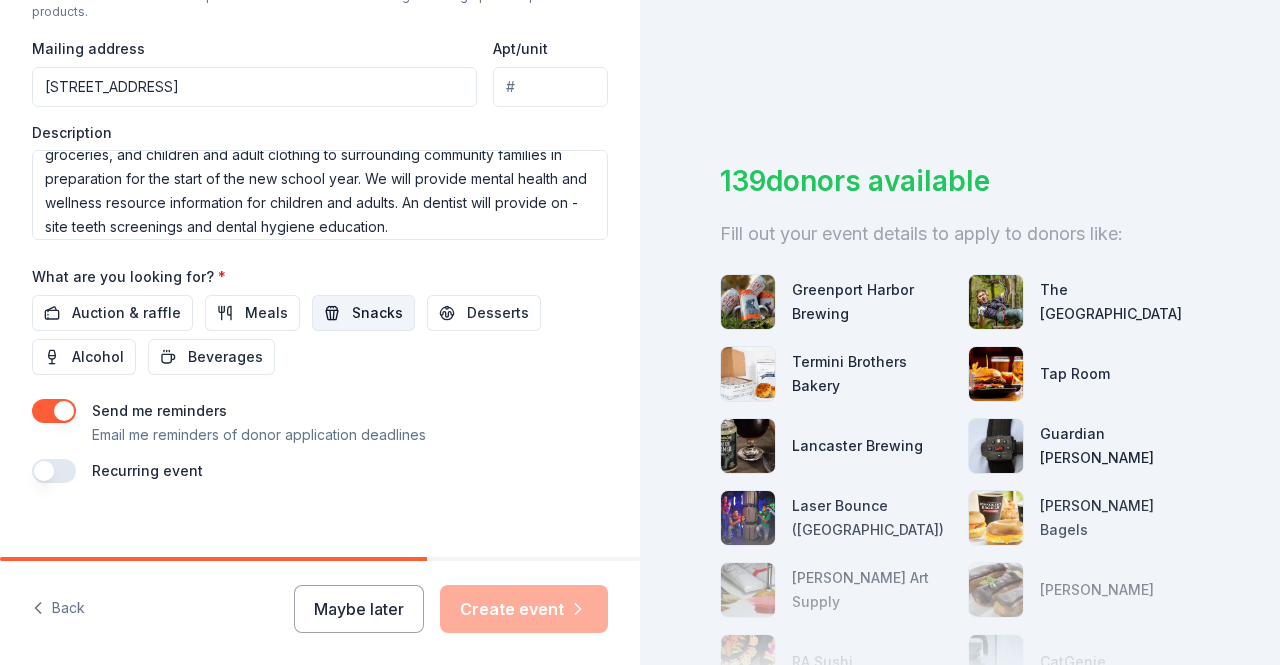 click on "Snacks" at bounding box center (377, 313) 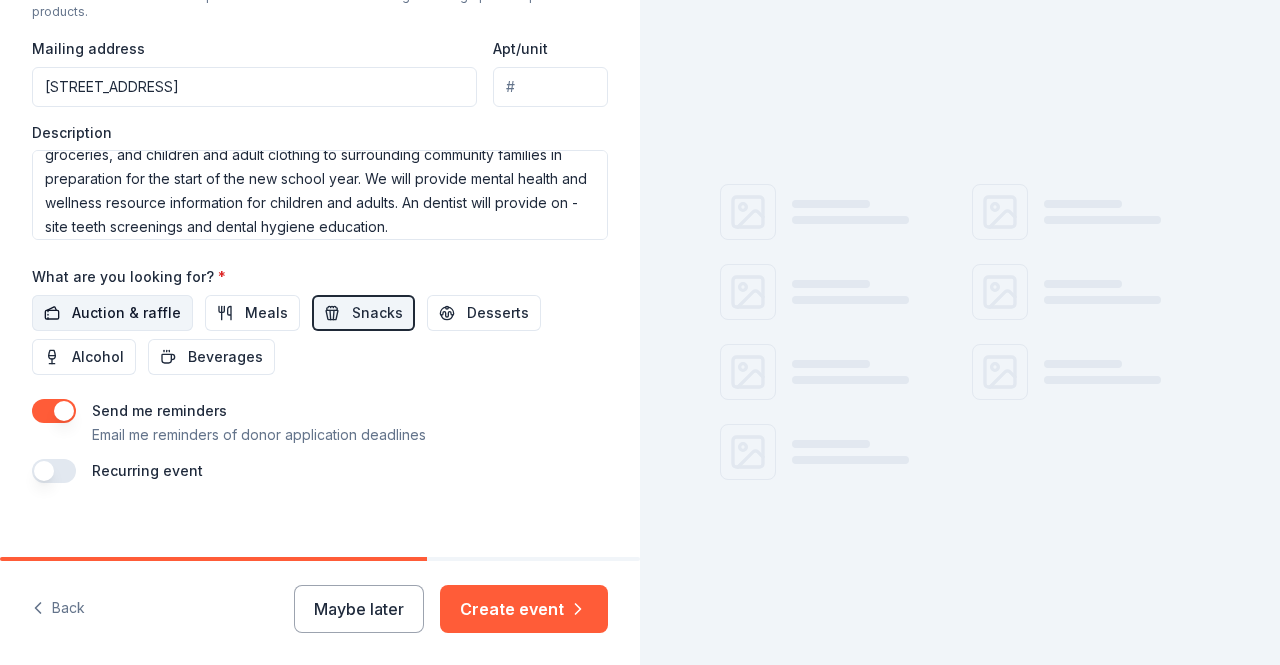 click on "Auction & raffle" at bounding box center [126, 313] 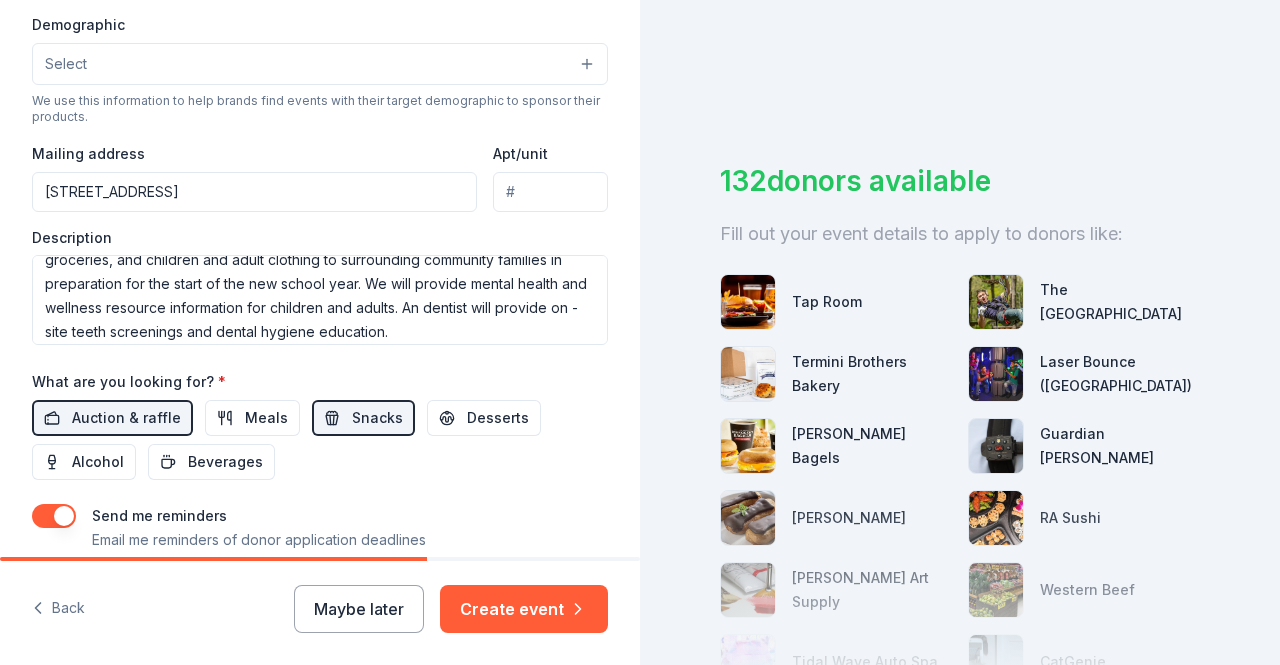 scroll, scrollTop: 615, scrollLeft: 0, axis: vertical 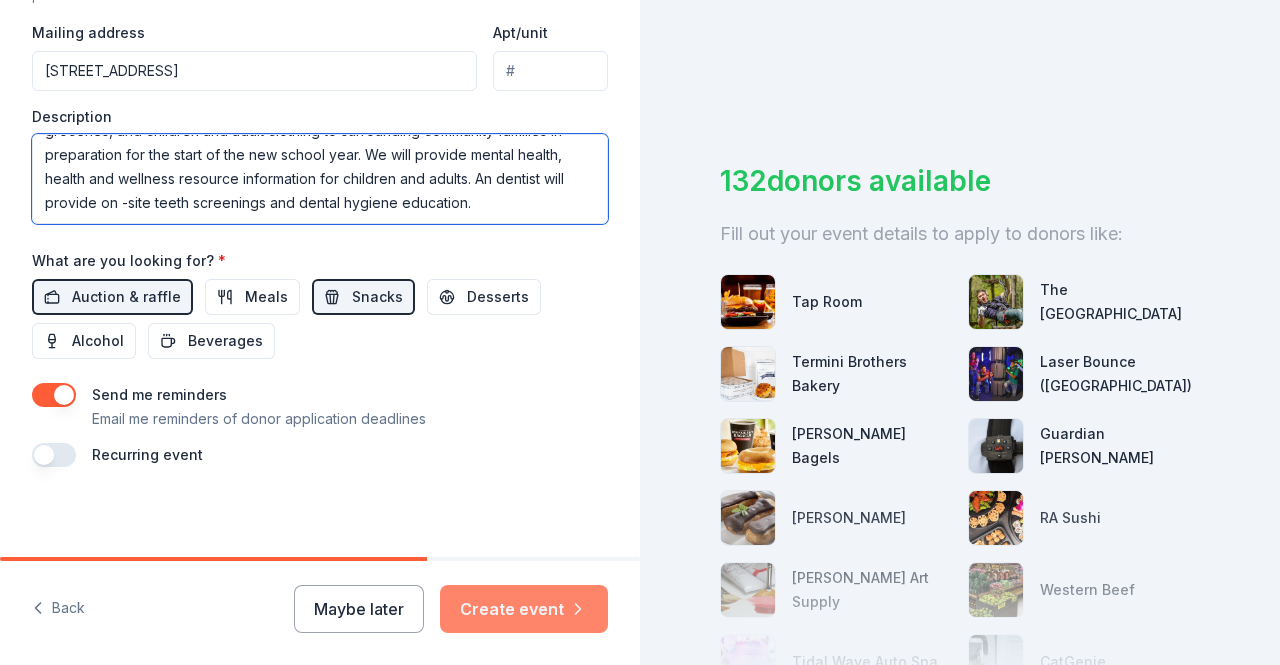 type on "This community event is designed to provide necessary school supplies, groceries, and children and adult clothing to surrounding community families in preparation for the start of the new school year. We will provide mental health, health and wellness resource information for children and adults. An dentist will provide on -site teeth screenings and dental hygiene education." 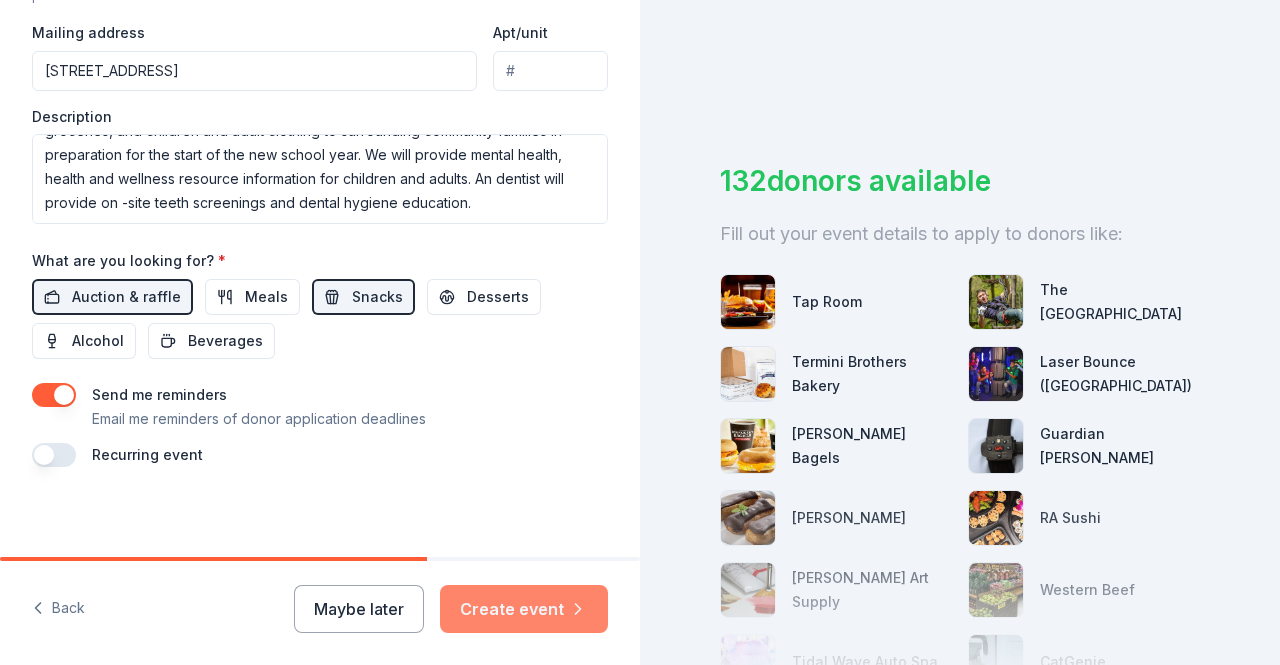 click on "Create event" at bounding box center [524, 609] 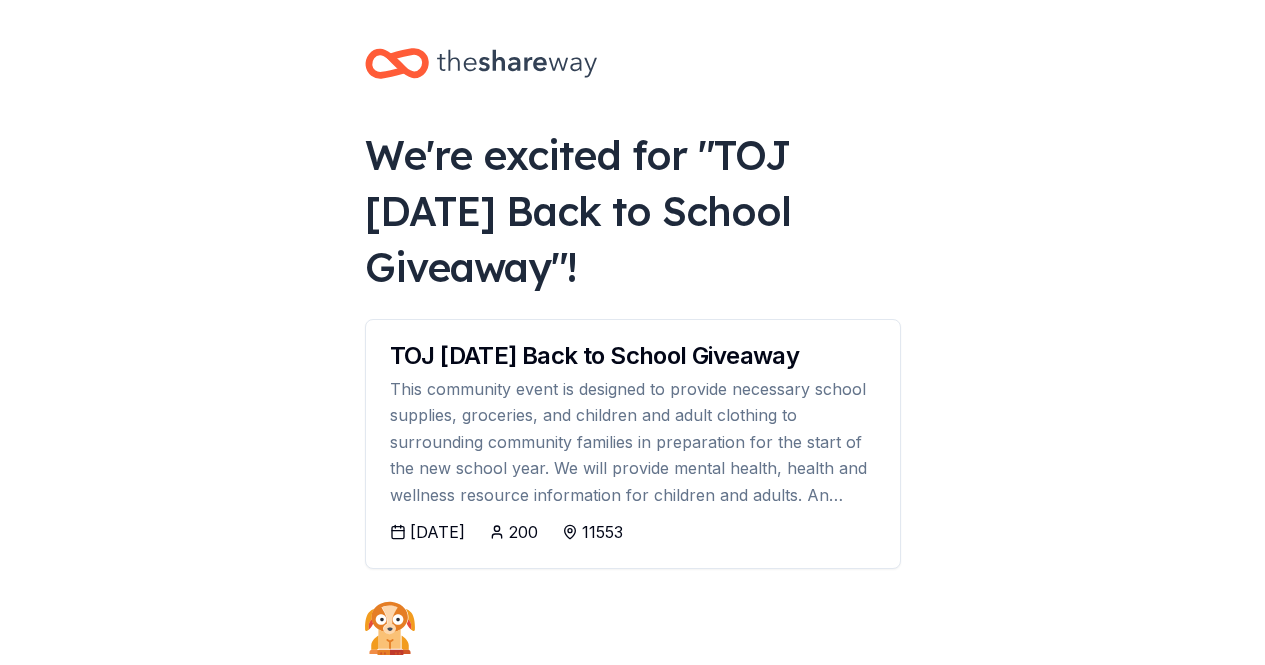 scroll, scrollTop: 0, scrollLeft: 0, axis: both 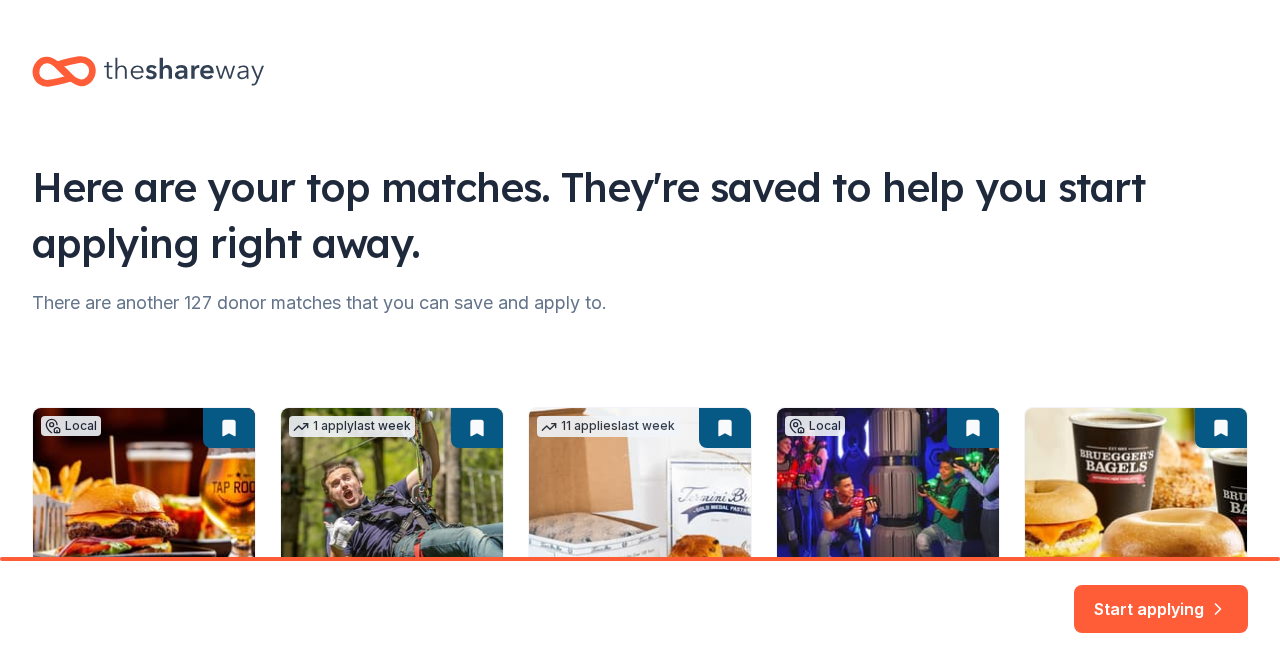 drag, startPoint x: 1271, startPoint y: 197, endPoint x: 1236, endPoint y: 459, distance: 264.32745 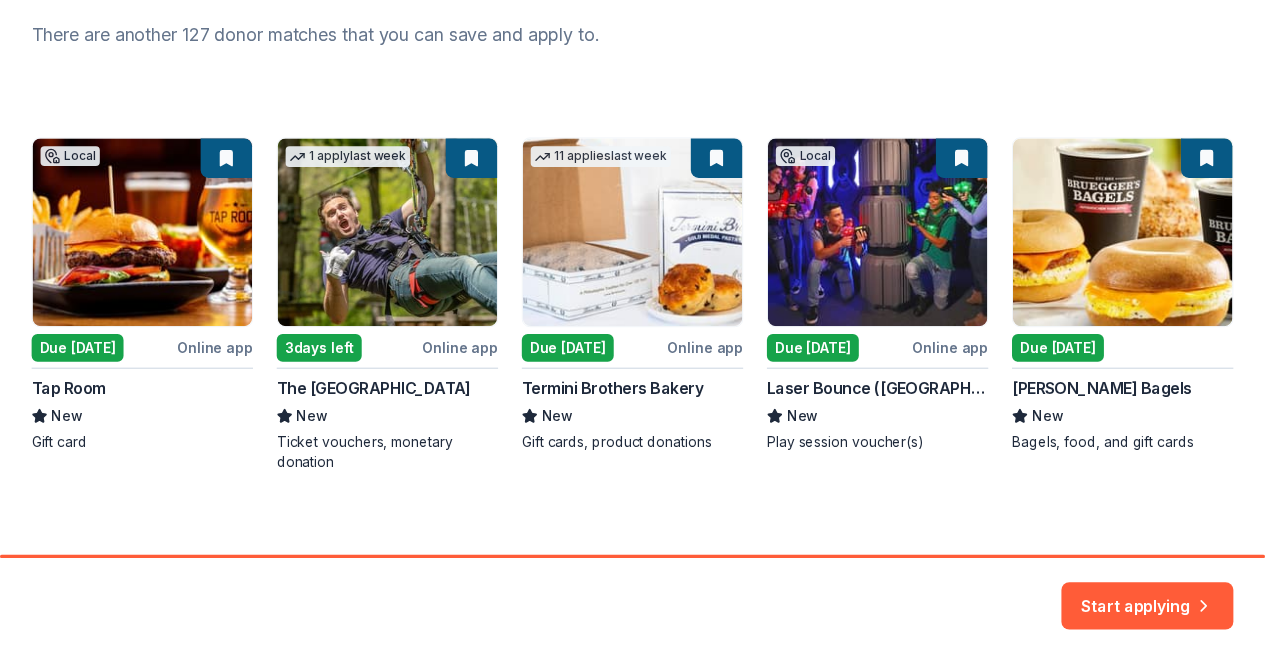 scroll, scrollTop: 283, scrollLeft: 0, axis: vertical 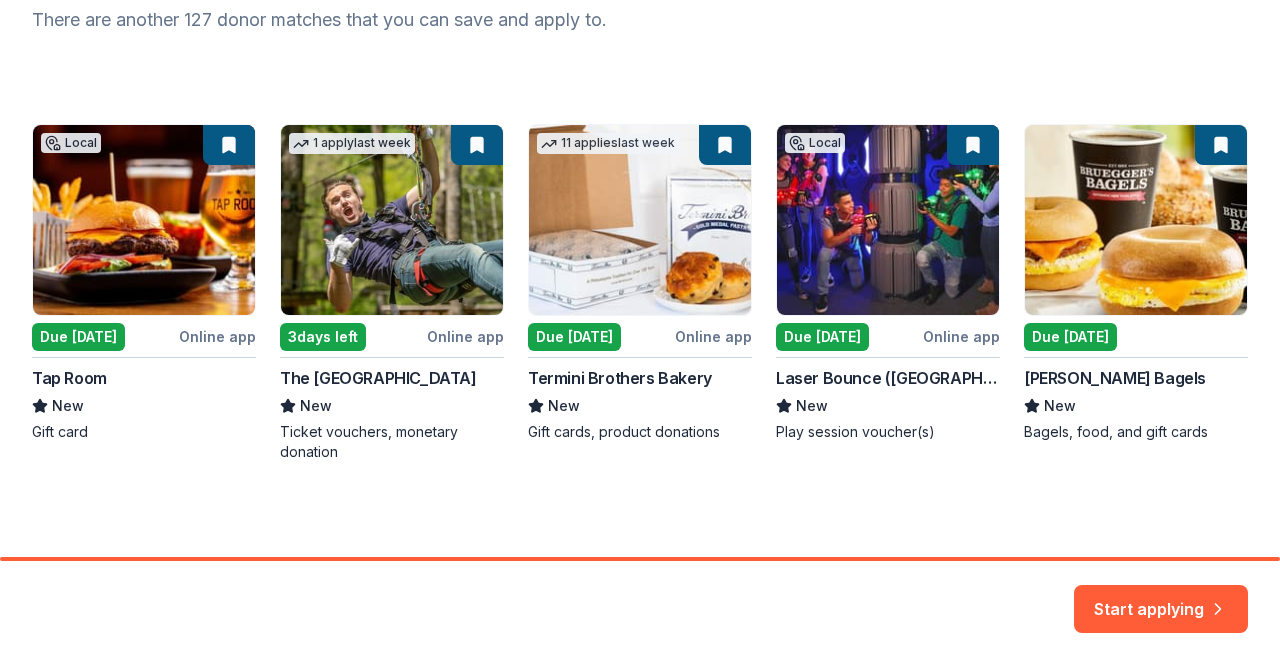click on "Local Due tomorrow Online app Tap Room New Gift card 1   apply  last week 3  days left Online app The Adventure Park New Ticket vouchers, monetary donation 11   applies  last week Due tomorrow Online app Termini Brothers Bakery New Gift cards, product donations Local Due tomorrow Online app Laser Bounce (Long Island) New Play session voucher(s) Due tomorrow Bruegger's Bagels New Bagels, food, and gift cards" at bounding box center [640, 293] 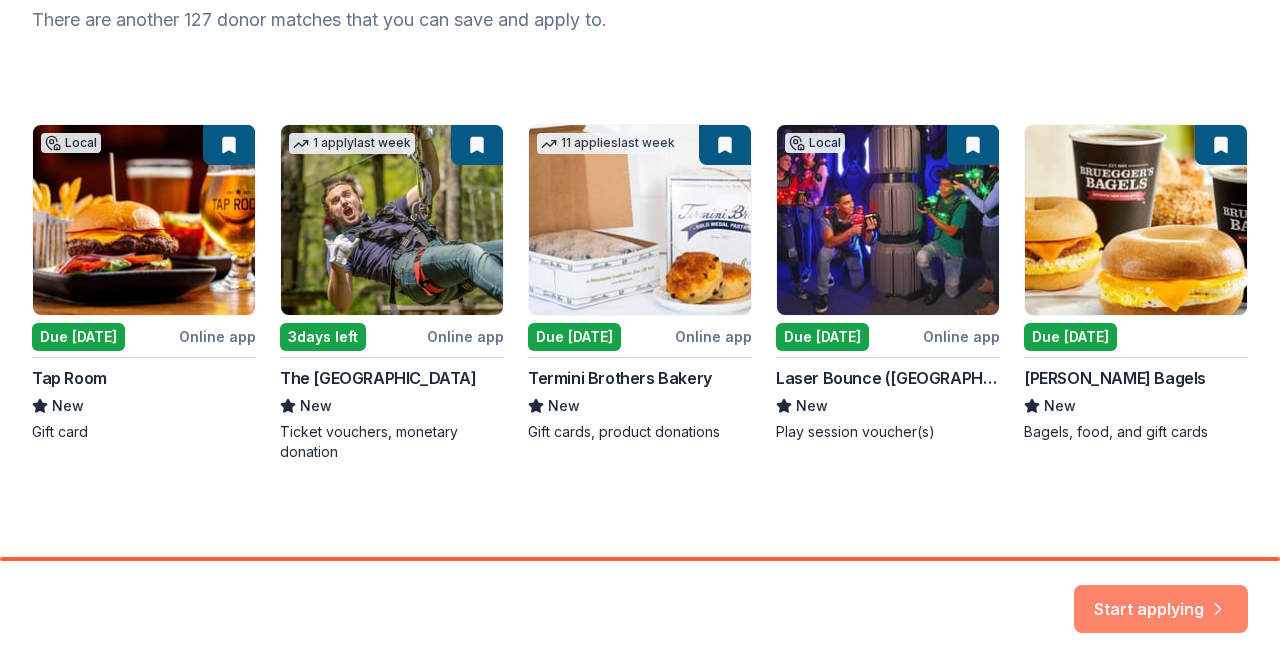 click on "Start applying" at bounding box center [1161, 597] 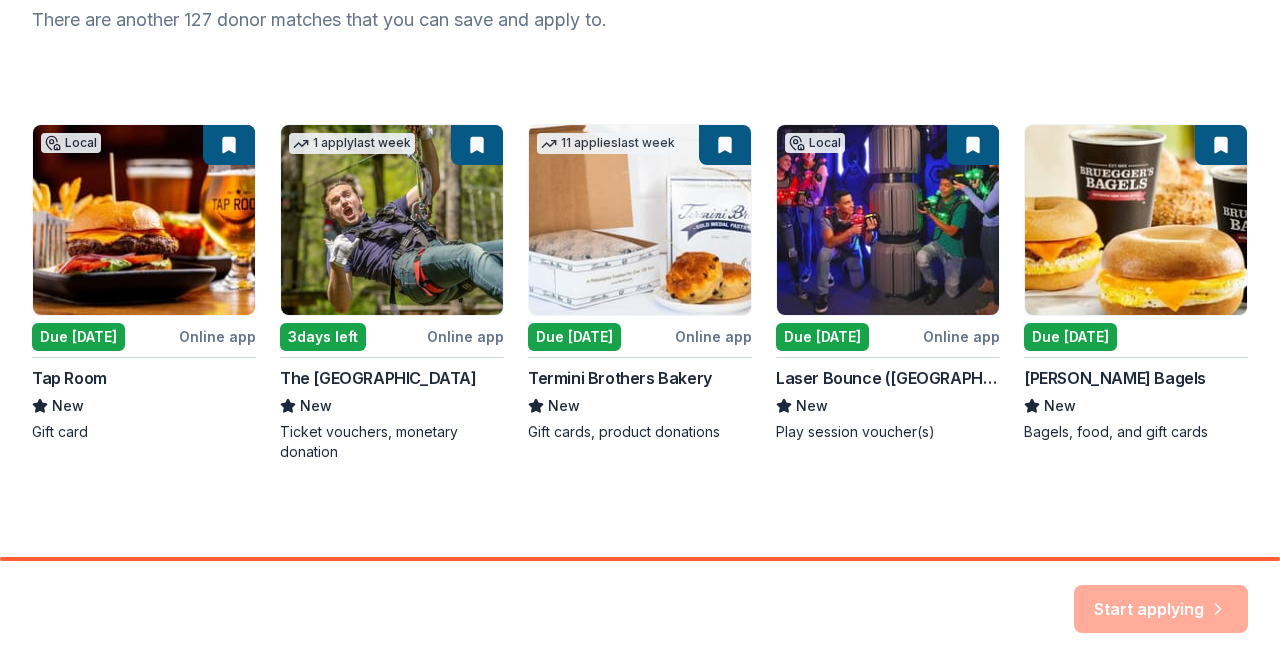 click on "Start applying" at bounding box center [1161, 609] 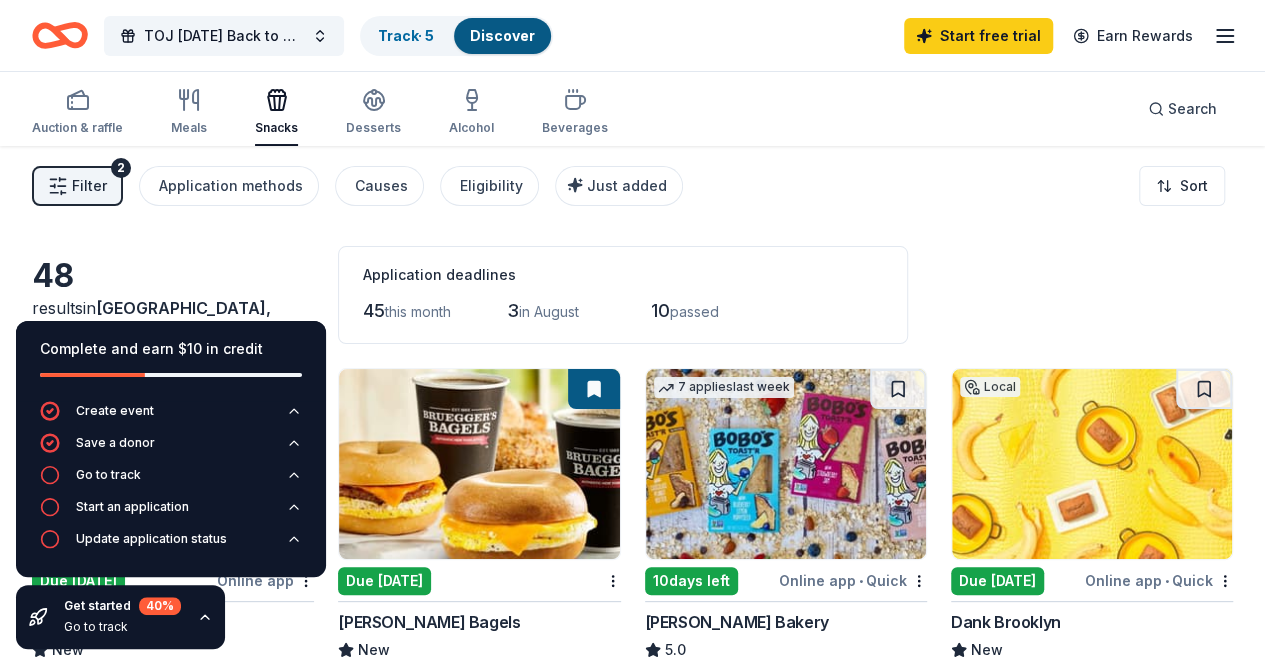 click on "Application deadlines" at bounding box center (623, 275) 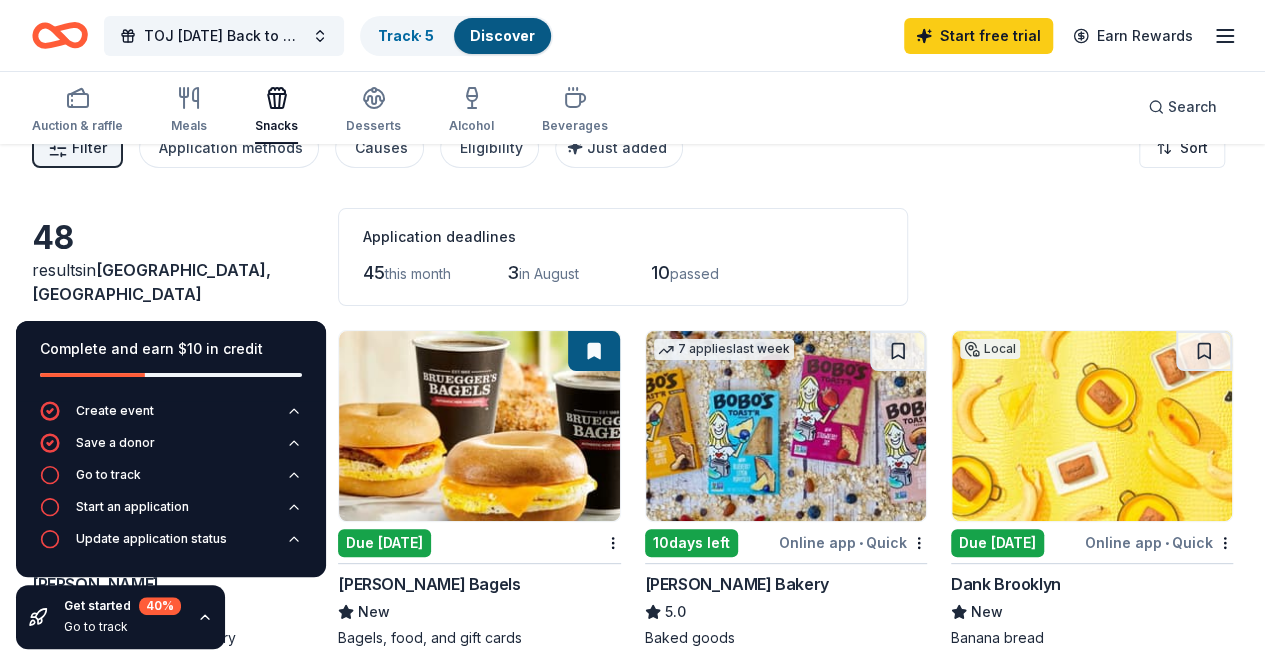 scroll, scrollTop: 0, scrollLeft: 0, axis: both 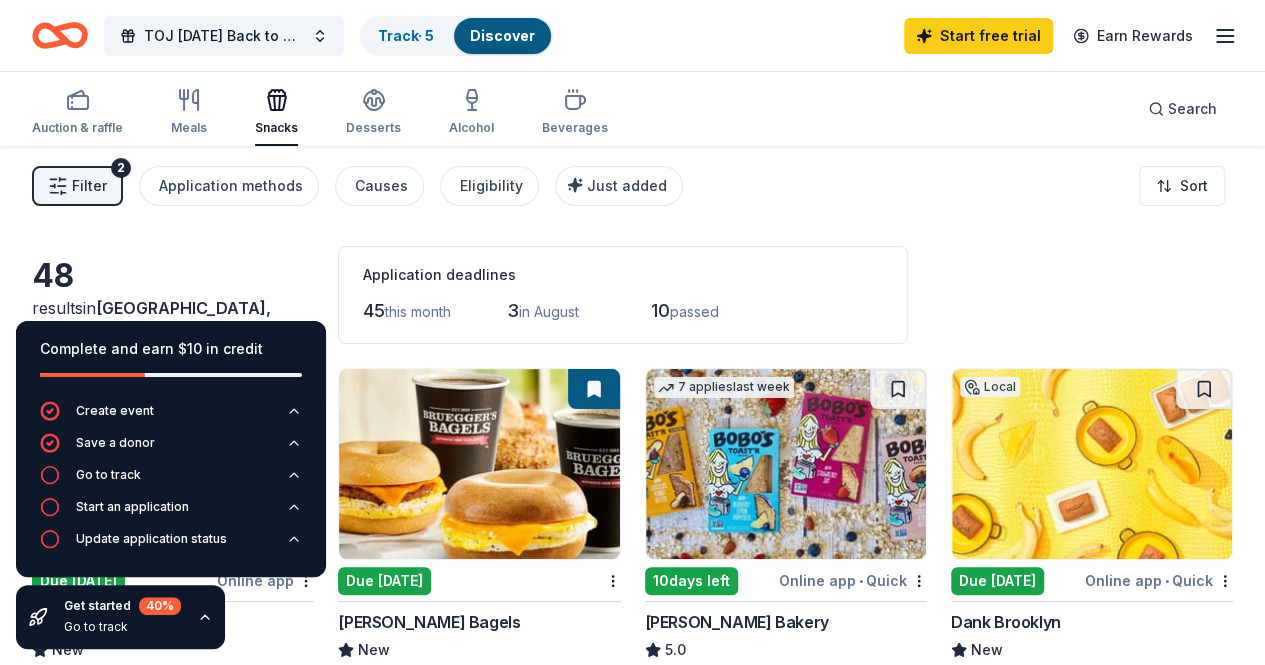 click 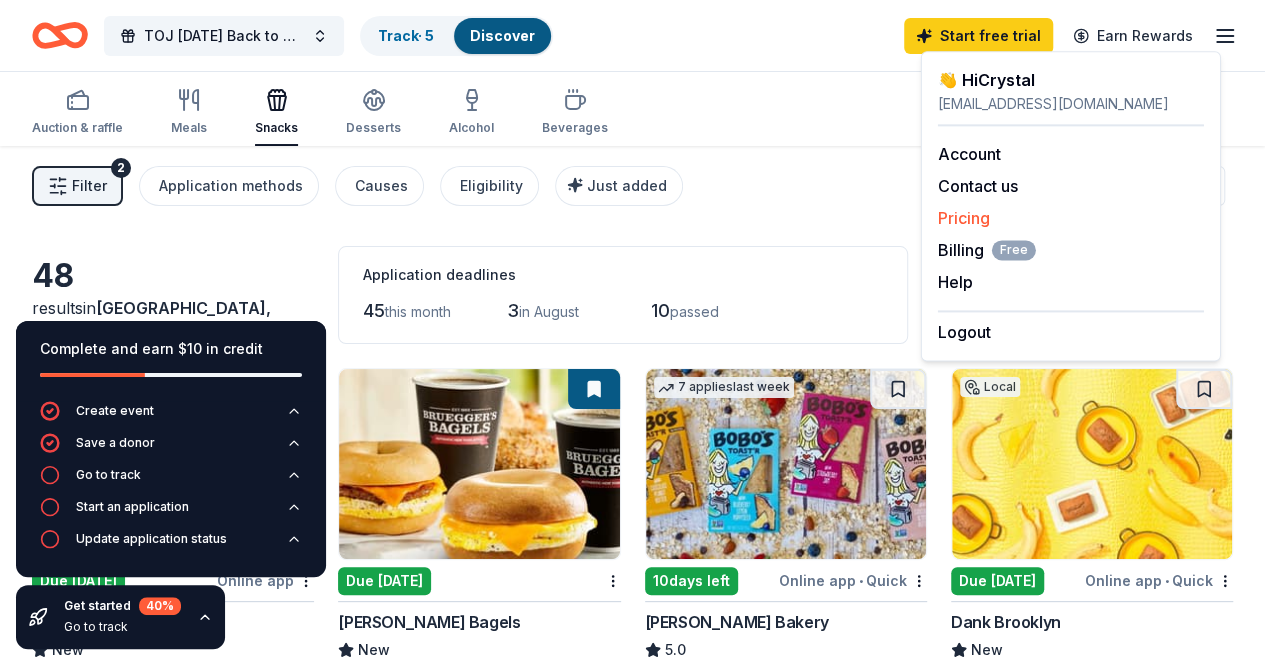 click on "Pricing" at bounding box center [964, 218] 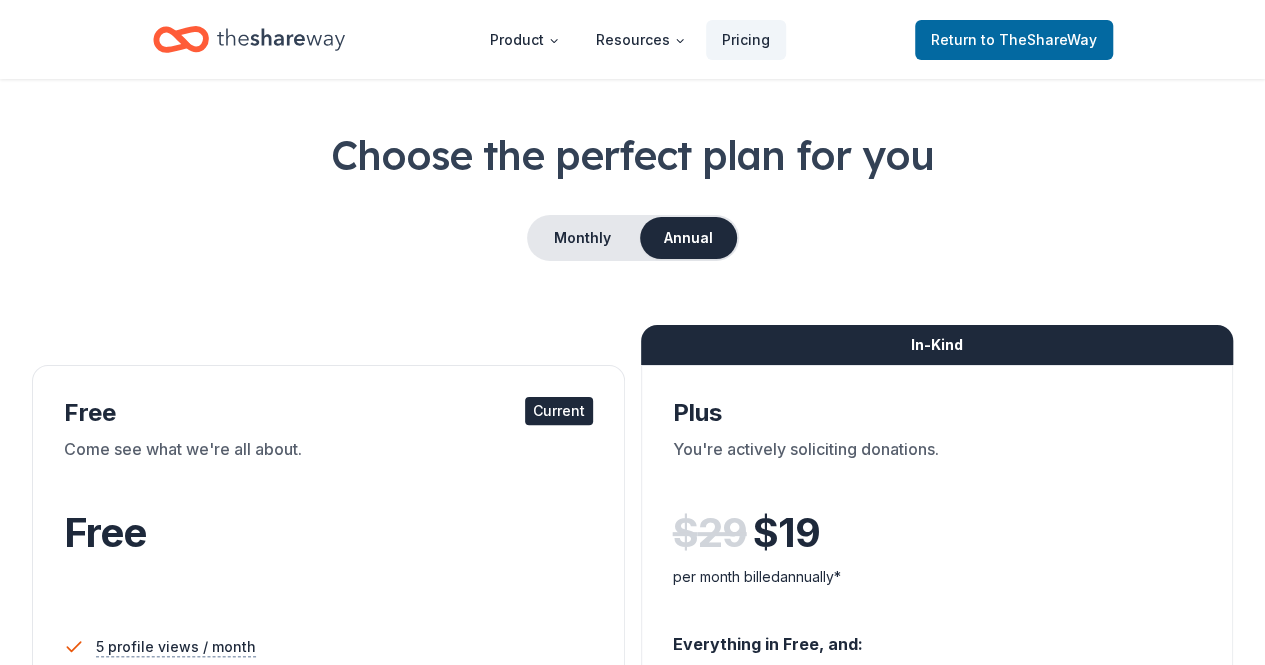 scroll, scrollTop: 0, scrollLeft: 0, axis: both 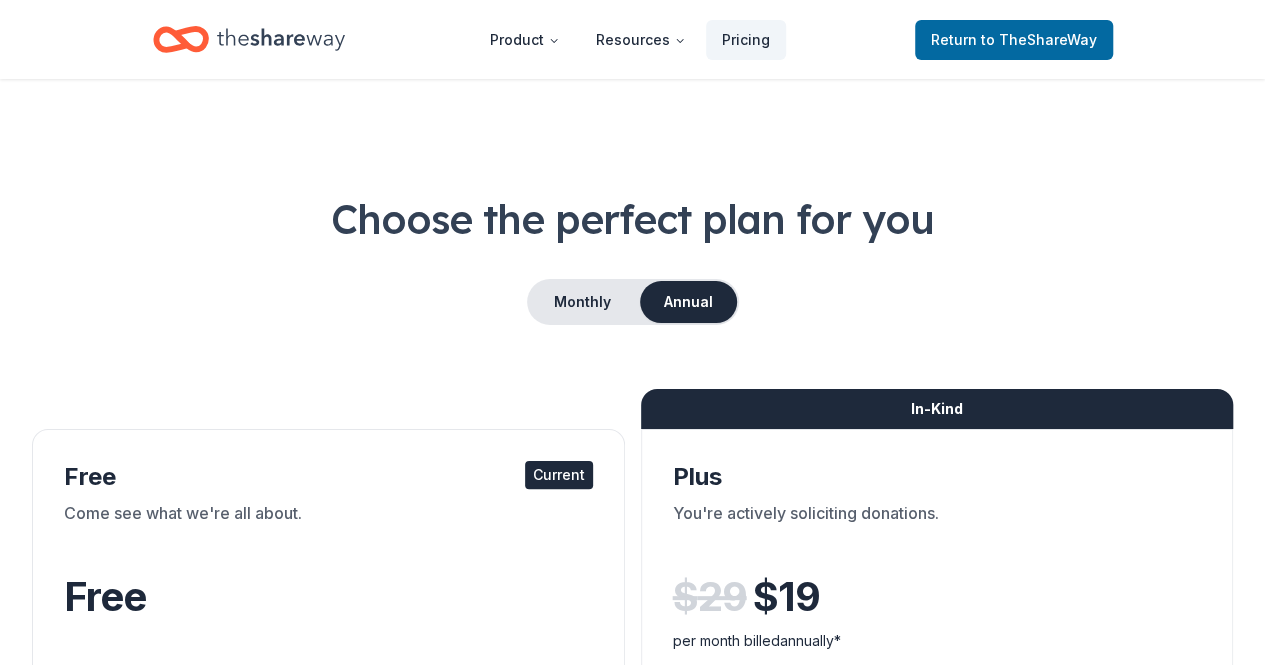 click on "Product Resources Pricing Return to TheShareWay" at bounding box center (632, 39) 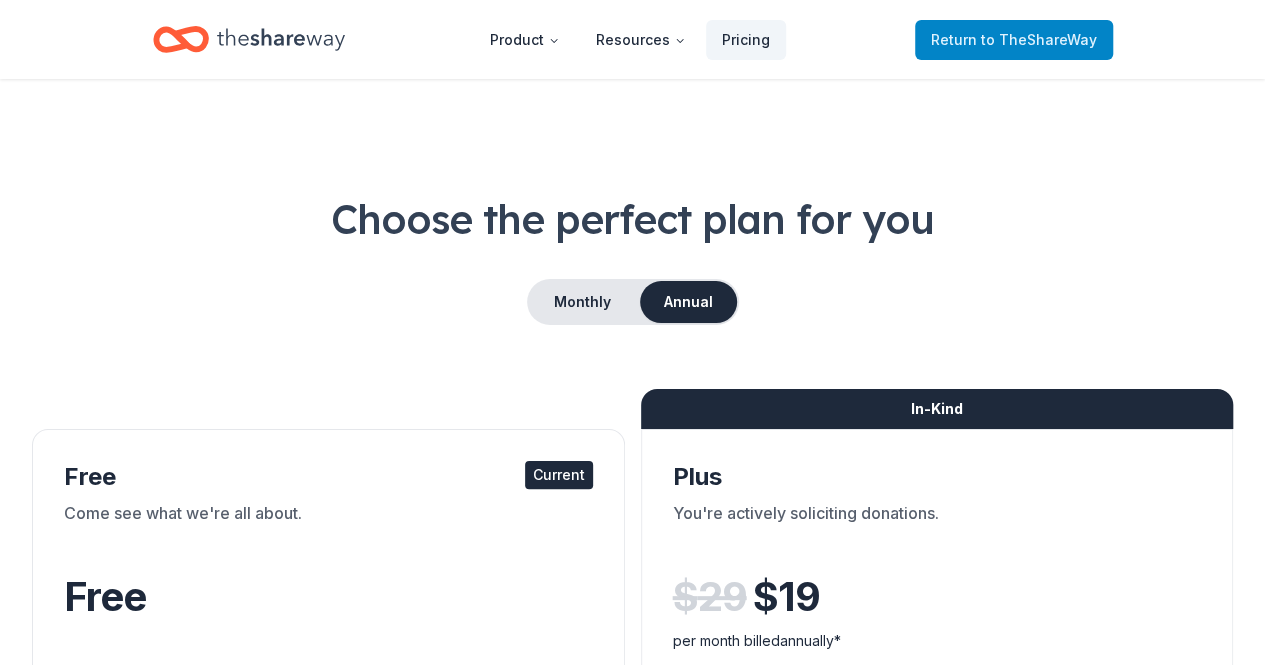 click on "to TheShareWay" at bounding box center [1039, 39] 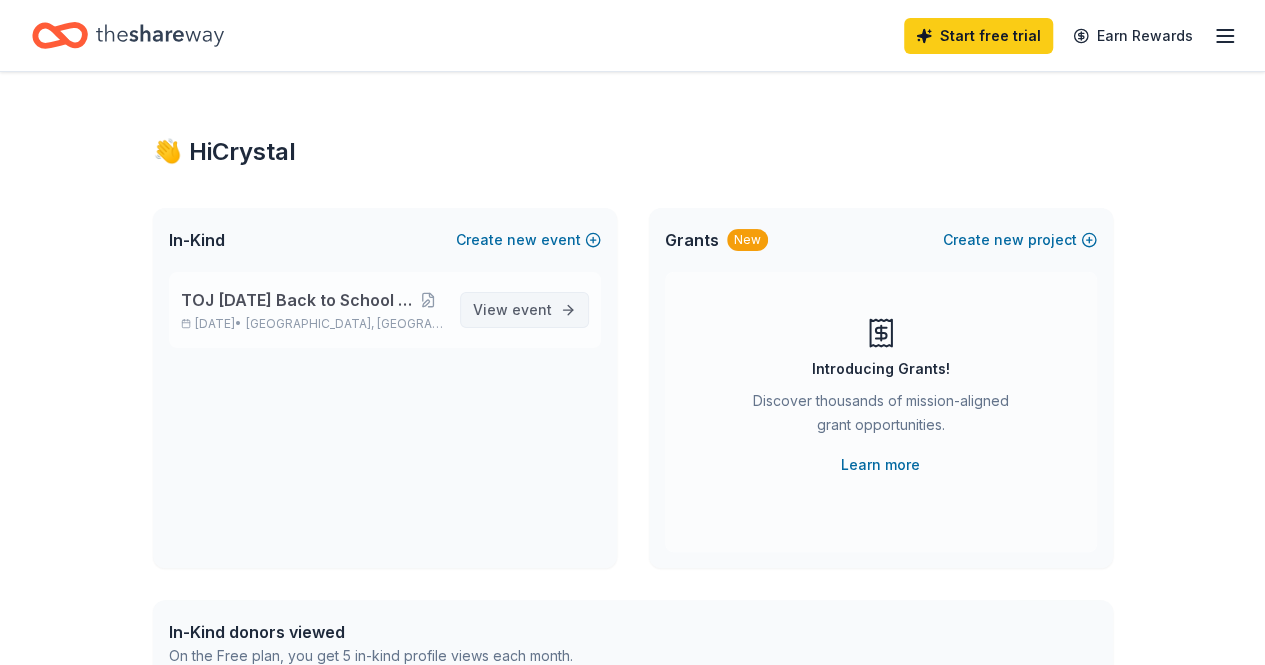 click on "View   event" at bounding box center (524, 310) 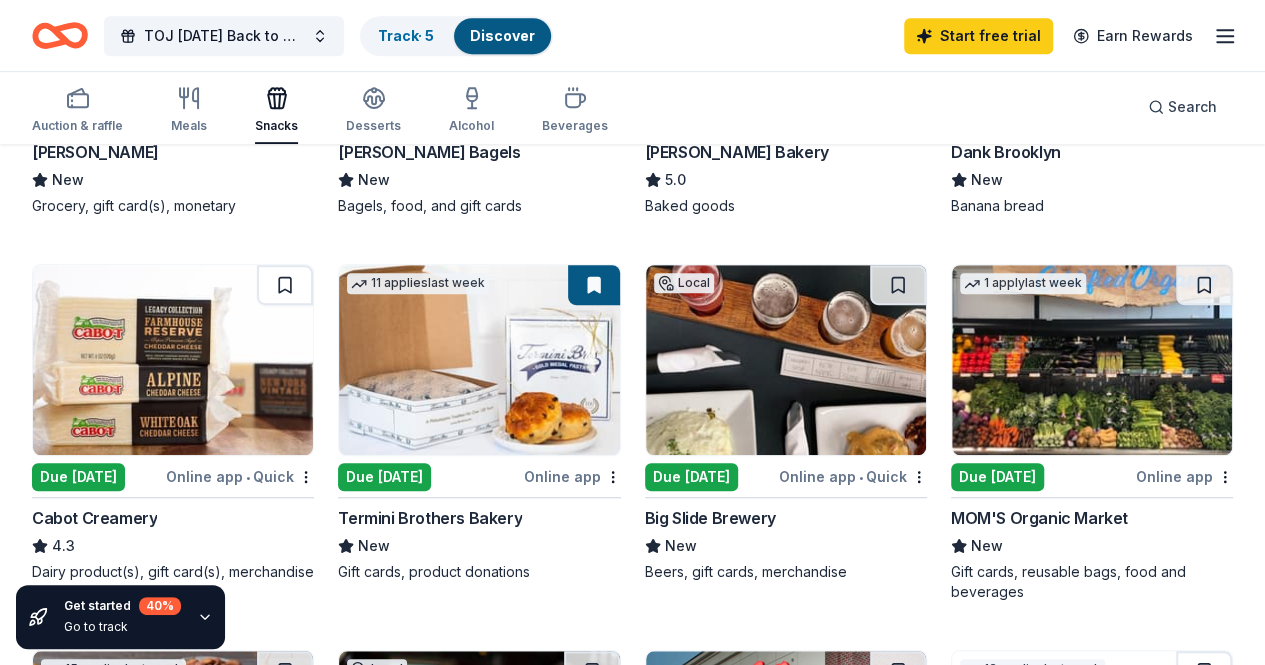 scroll, scrollTop: 472, scrollLeft: 0, axis: vertical 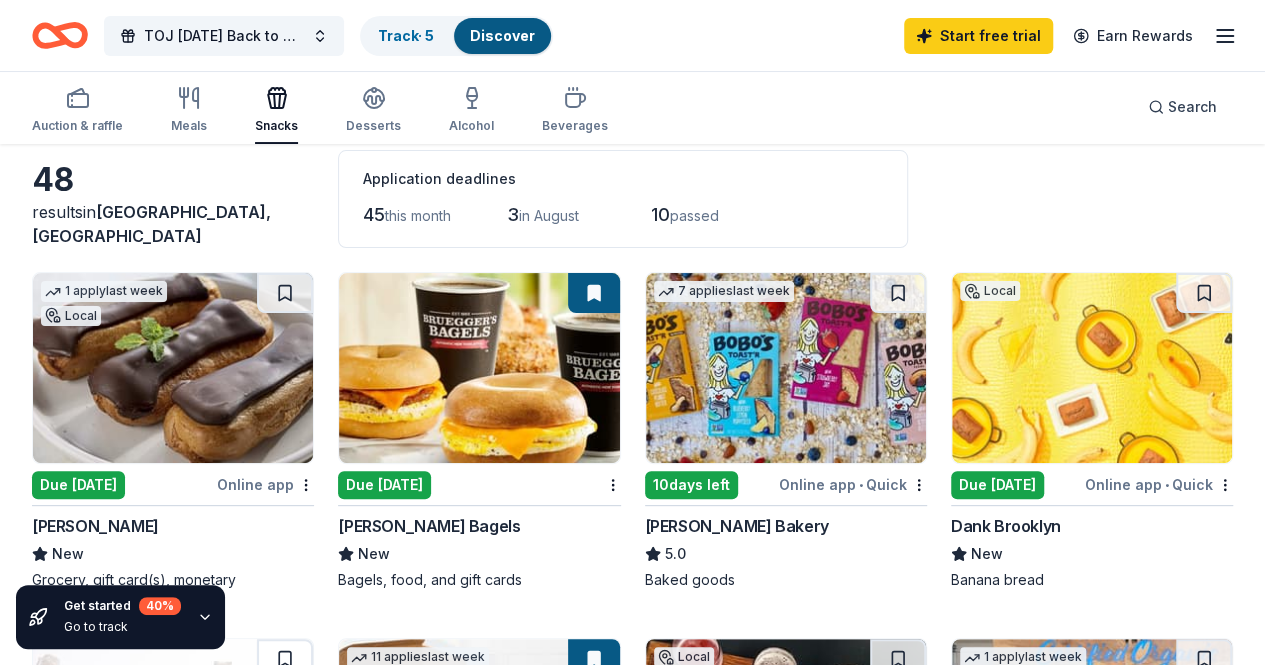 click at bounding box center (173, 734) 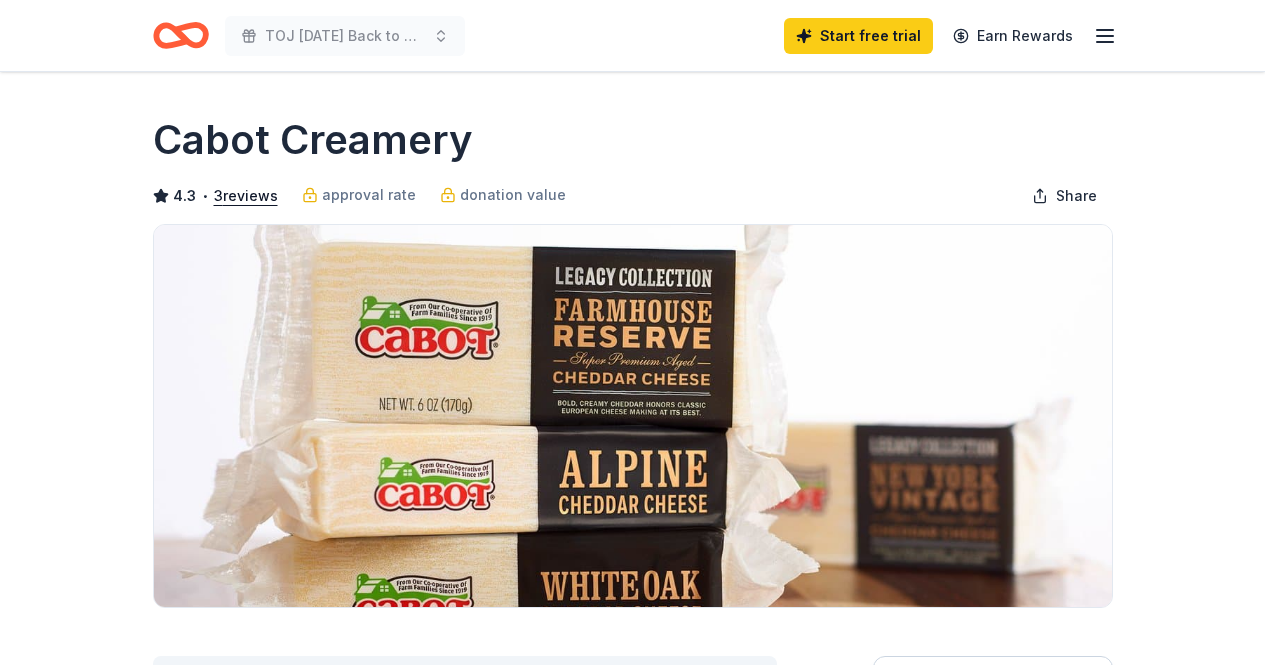 scroll, scrollTop: 0, scrollLeft: 0, axis: both 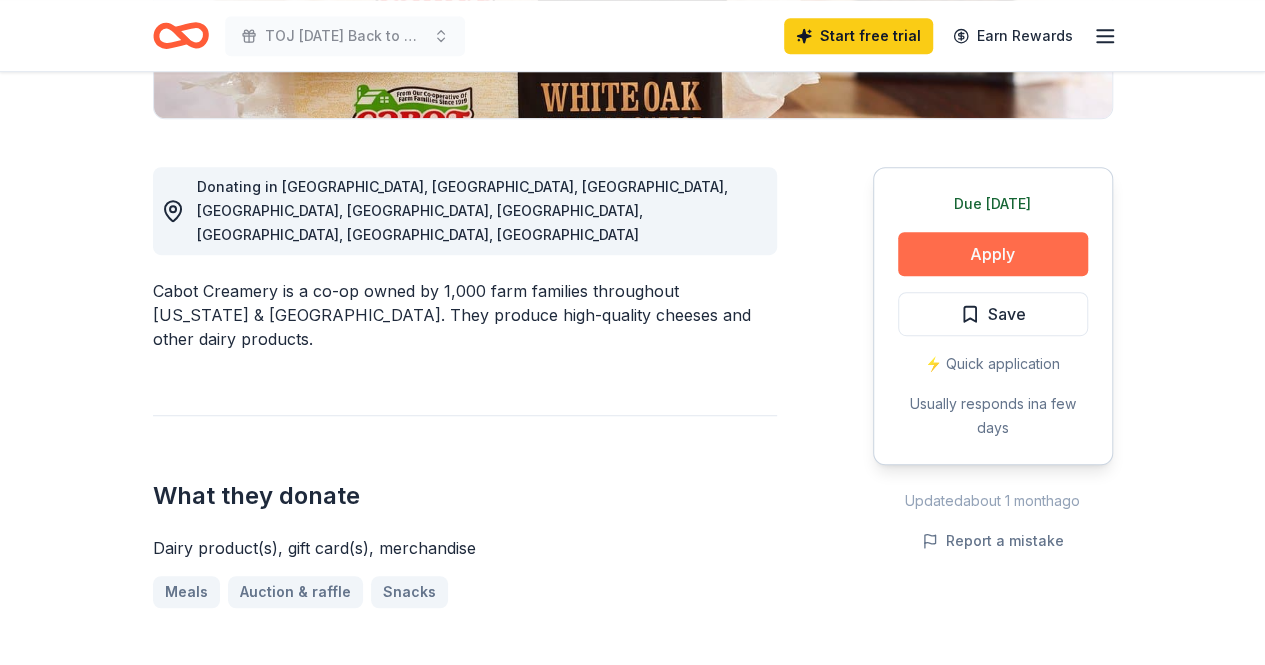 click on "Apply" at bounding box center [993, 254] 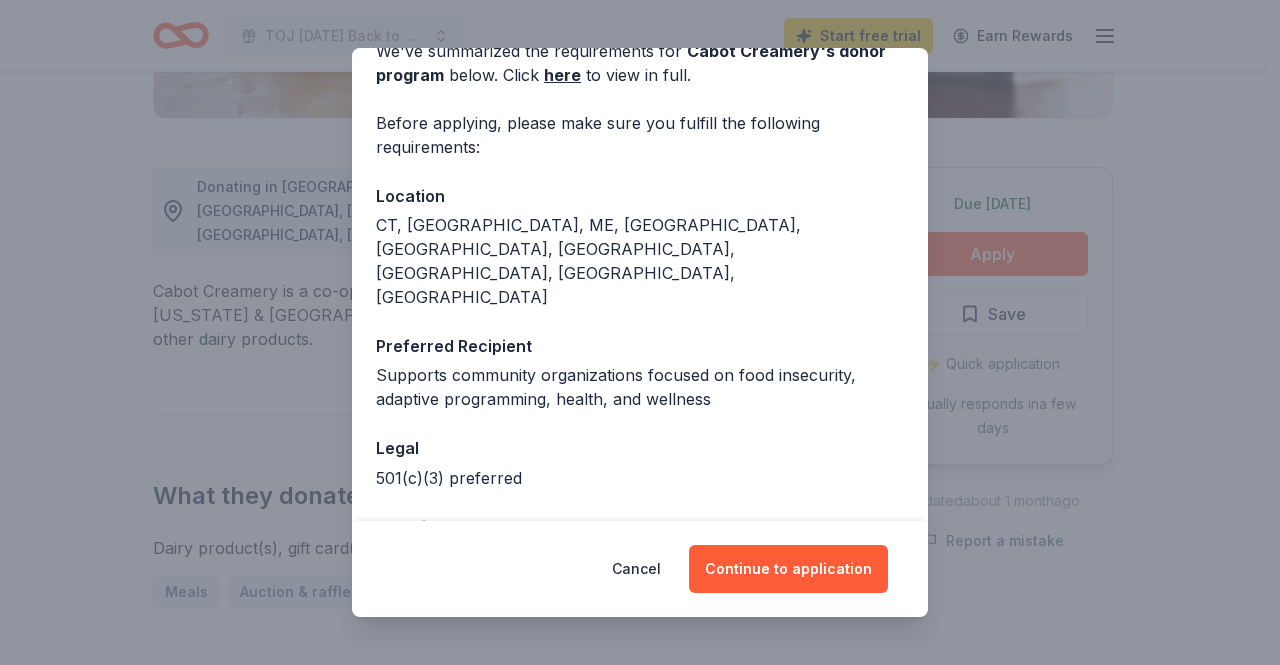 scroll, scrollTop: 108, scrollLeft: 0, axis: vertical 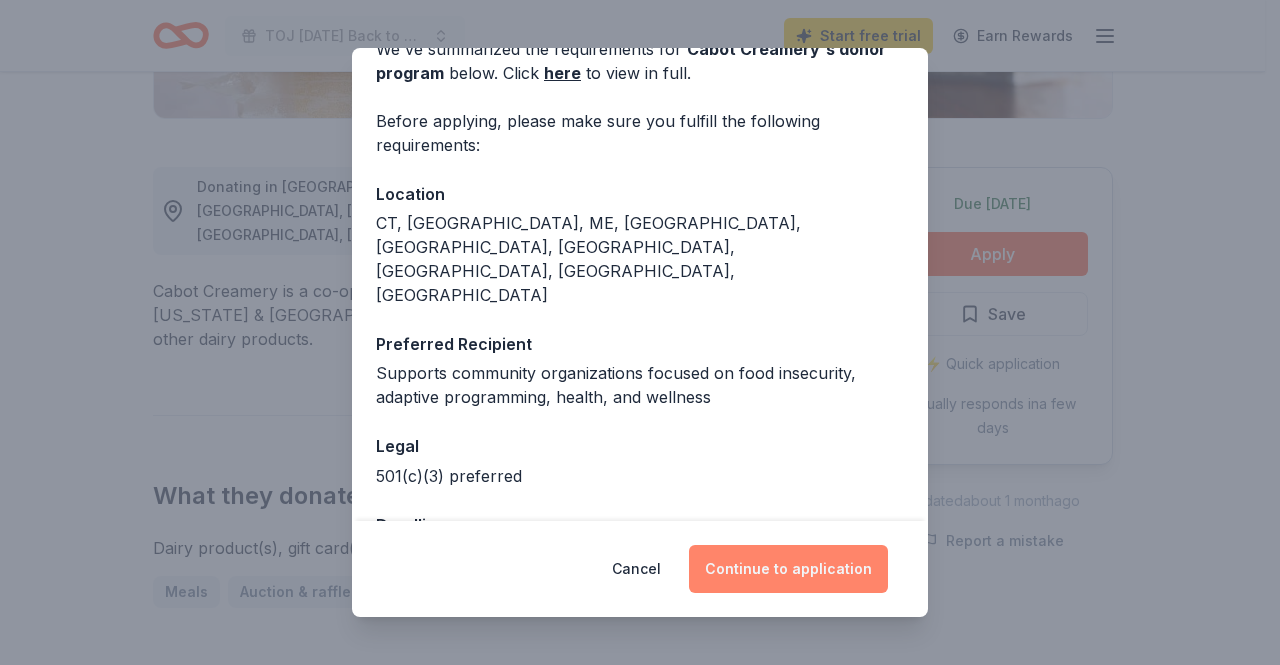 click on "Continue to application" at bounding box center [788, 569] 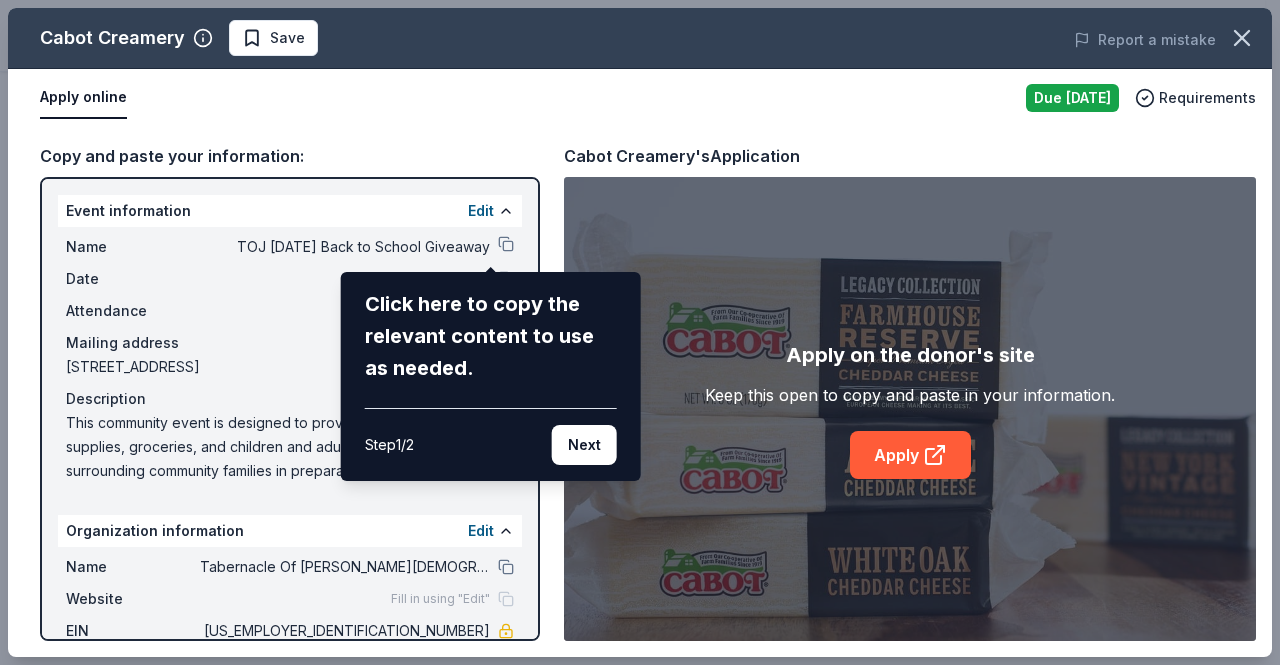 click on "Cabot Creamery Save Report a mistake Apply online Due tomorrow Requirements Copy and paste your information: Event information Edit Name TOJ Community Day Back to School Giveaway Click here to copy the relevant content to use as needed. Step  1 / 2 Next Date 08/16/25 Attendance 200 Mailing address 1070 Brookside Avenue, Uniondale, NY 11553 Description This community event is designed to provide necessary school supplies, groceries, and children and adult clothing to surrounding community families in preparation for the start of the new school year. We will provide mental health, health and wellness resource information for children and adults. An dentist will provide on -site teeth screenings and dental hygiene education.  Organization information Edit Name Tabernacle Of Joy Church Website Fill in using "Edit" EIN 22-2245967 Mission statement Tabernacle Of Joy Church is a nonprofit organization. It is based in Uniondale, NY. It received its nonprofit status in 1994. Cabot Creamery's  Application Apply" at bounding box center (640, 332) 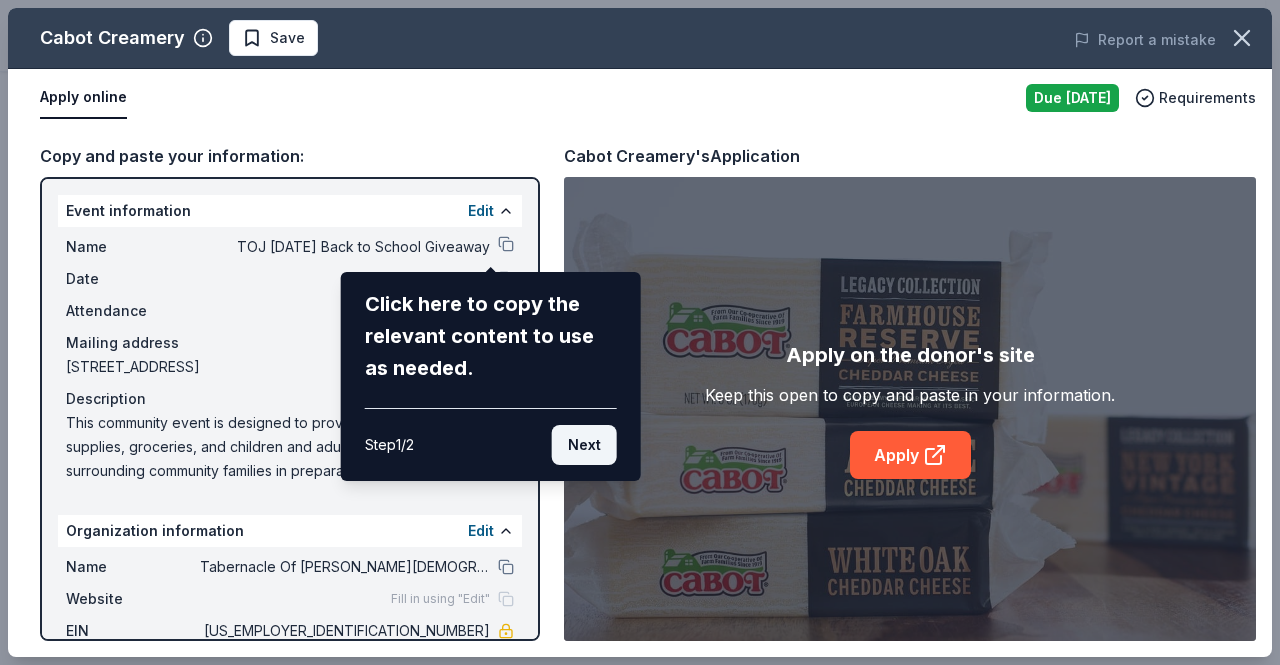 click on "Next" at bounding box center (584, 445) 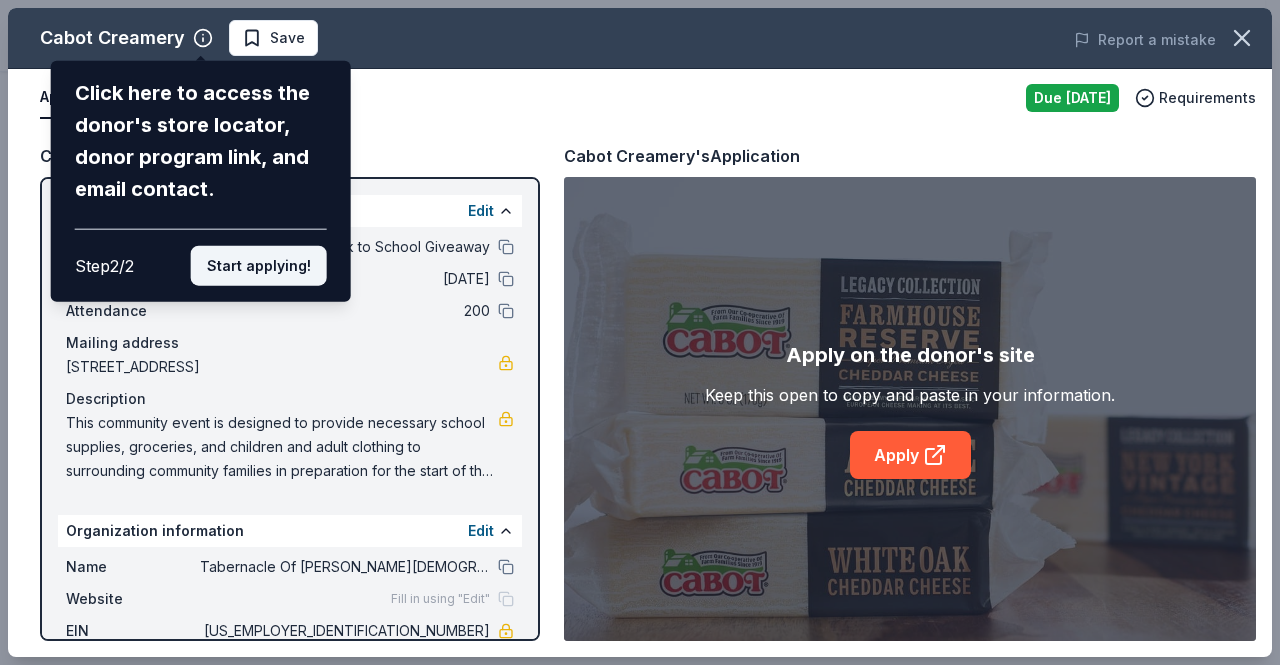 click on "Start applying!" at bounding box center (259, 266) 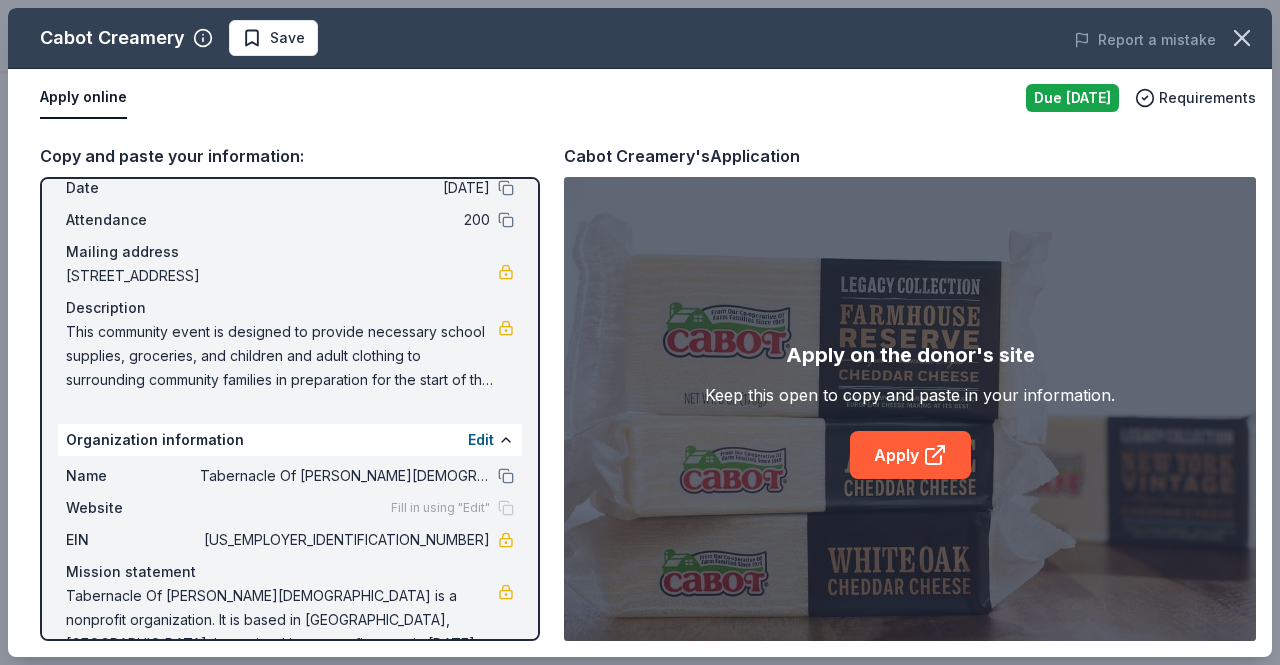scroll, scrollTop: 108, scrollLeft: 0, axis: vertical 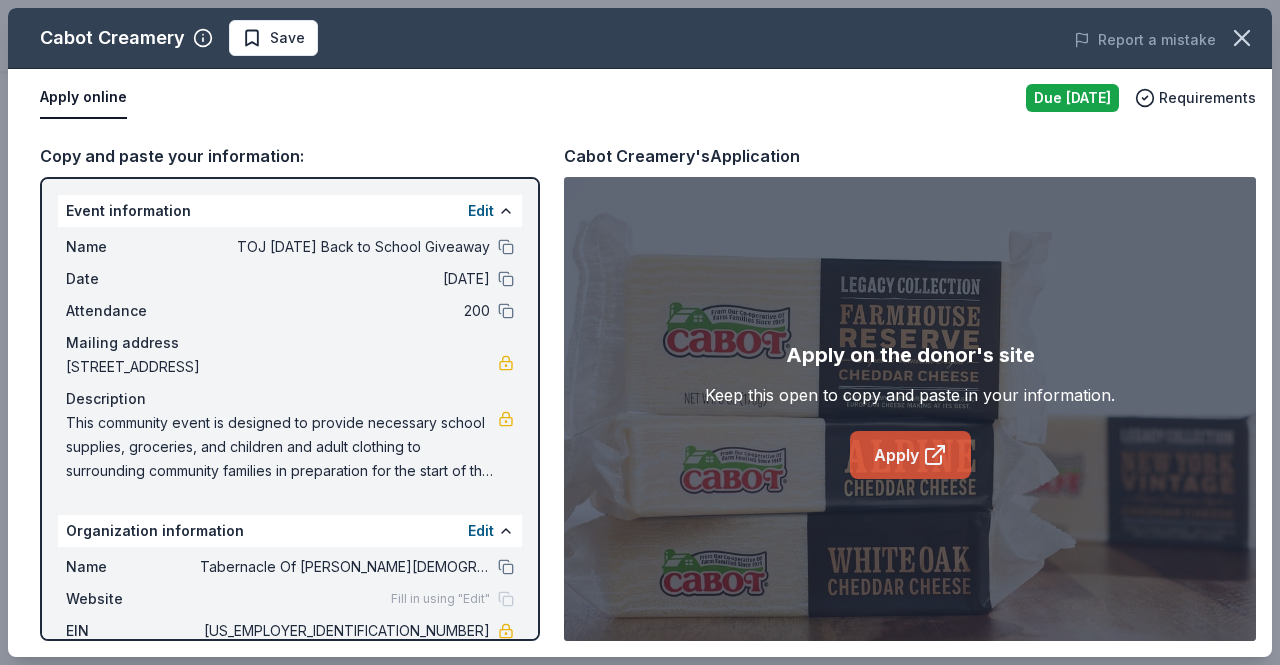 click 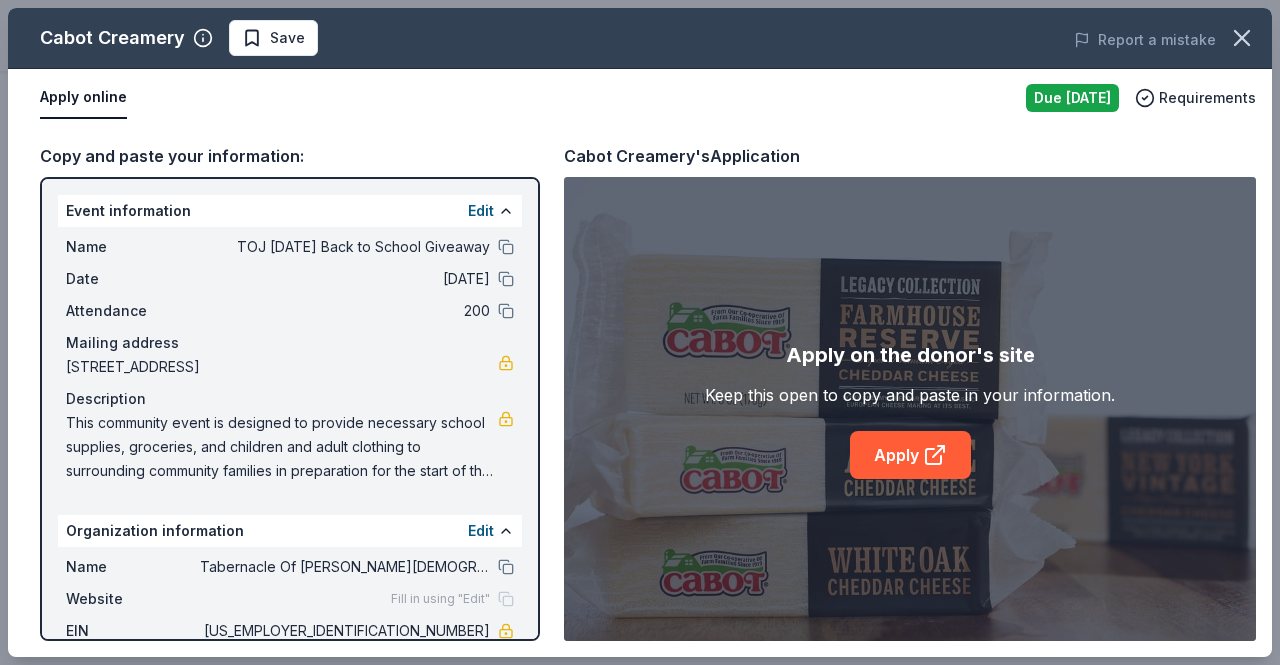 click on "Apply online" at bounding box center [525, 98] 